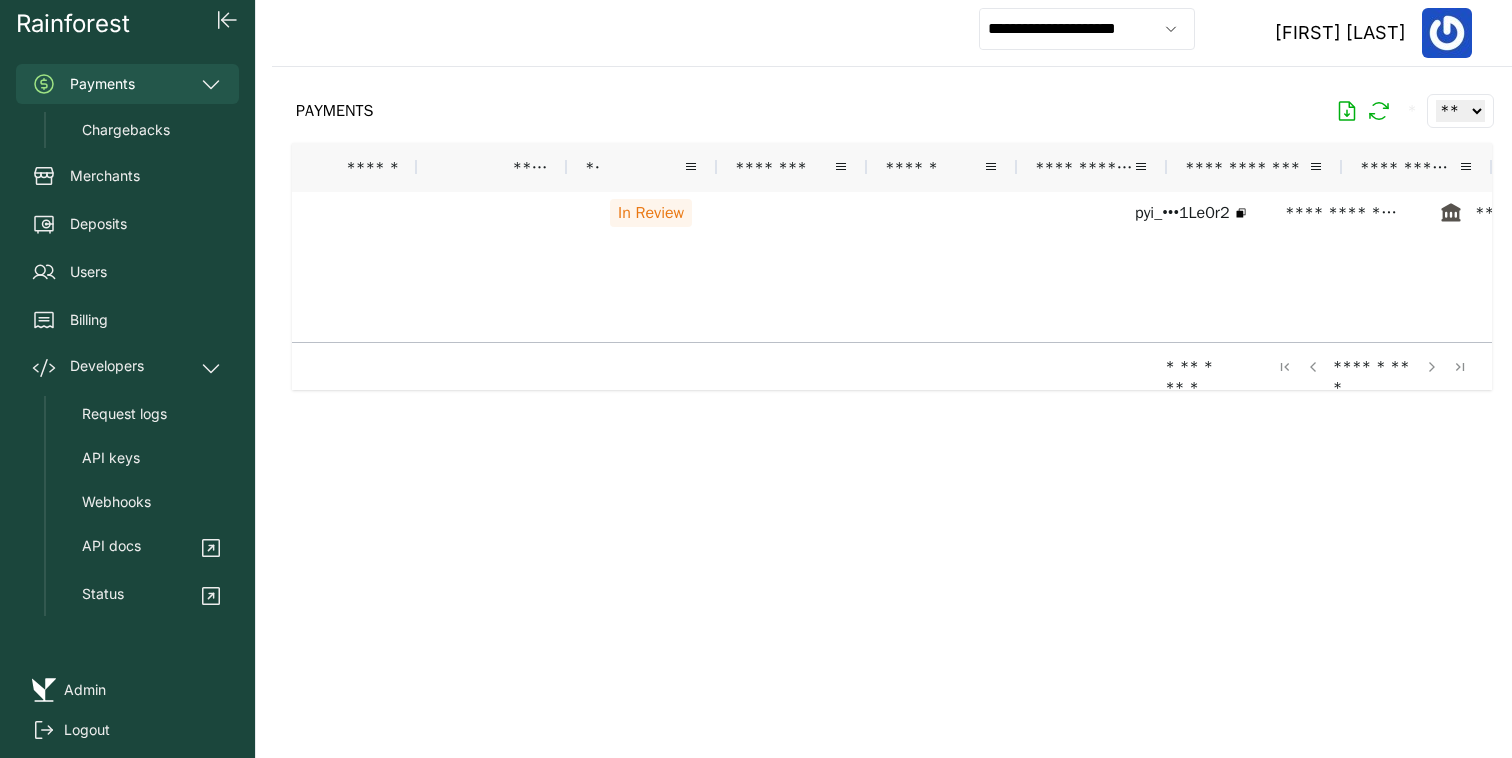 scroll, scrollTop: 0, scrollLeft: 0, axis: both 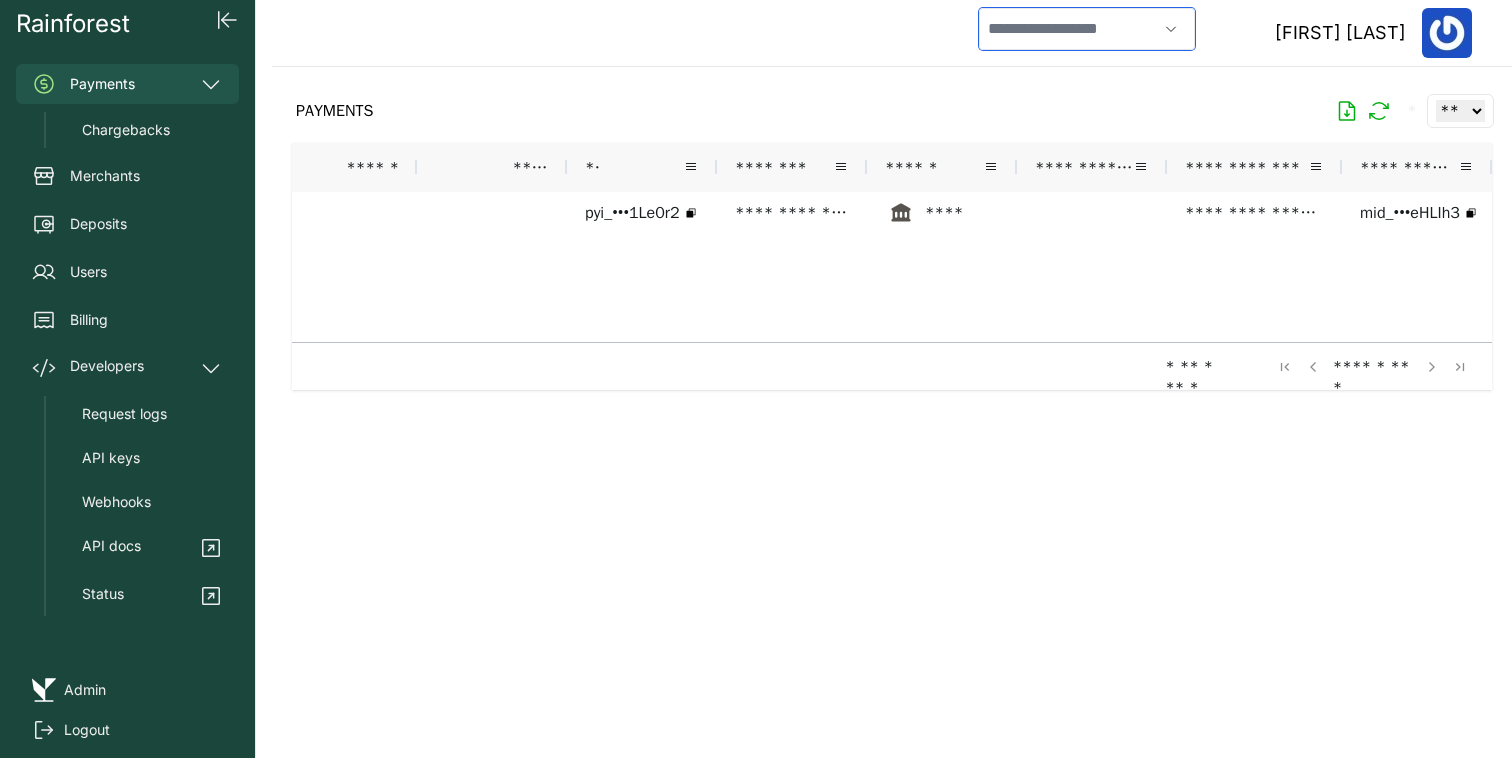 click at bounding box center (1068, 29) 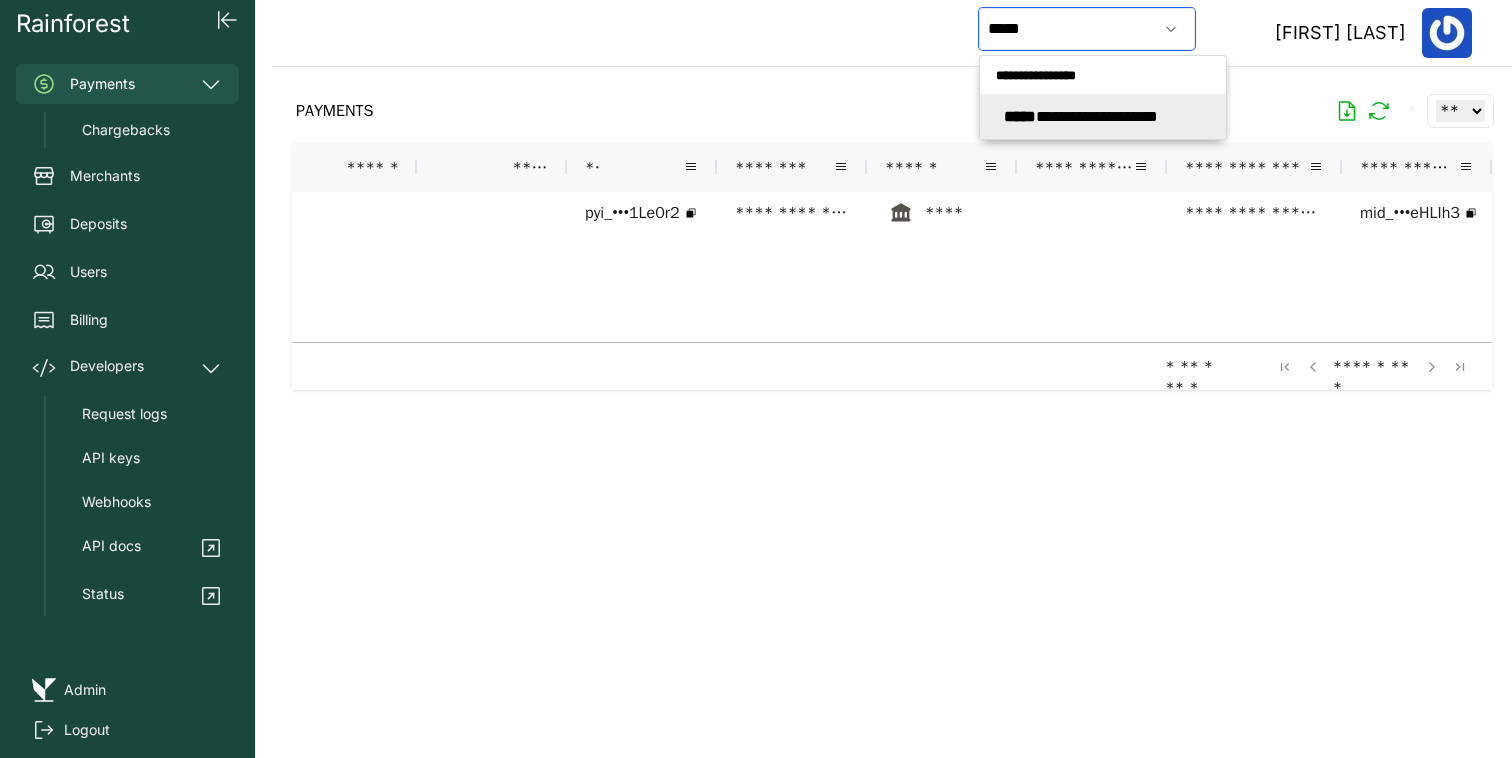 click on "**********" at bounding box center (1081, 116) 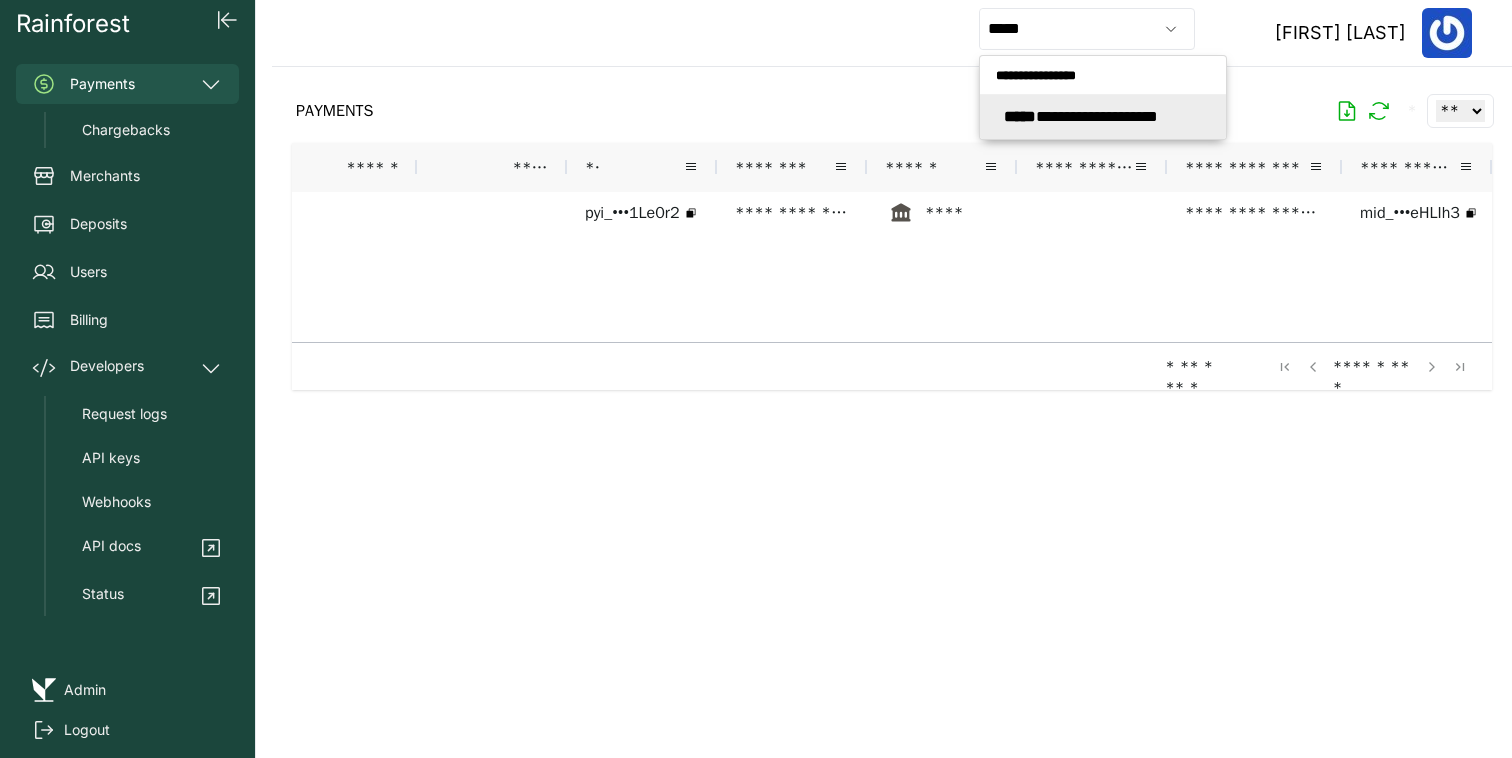 type on "**********" 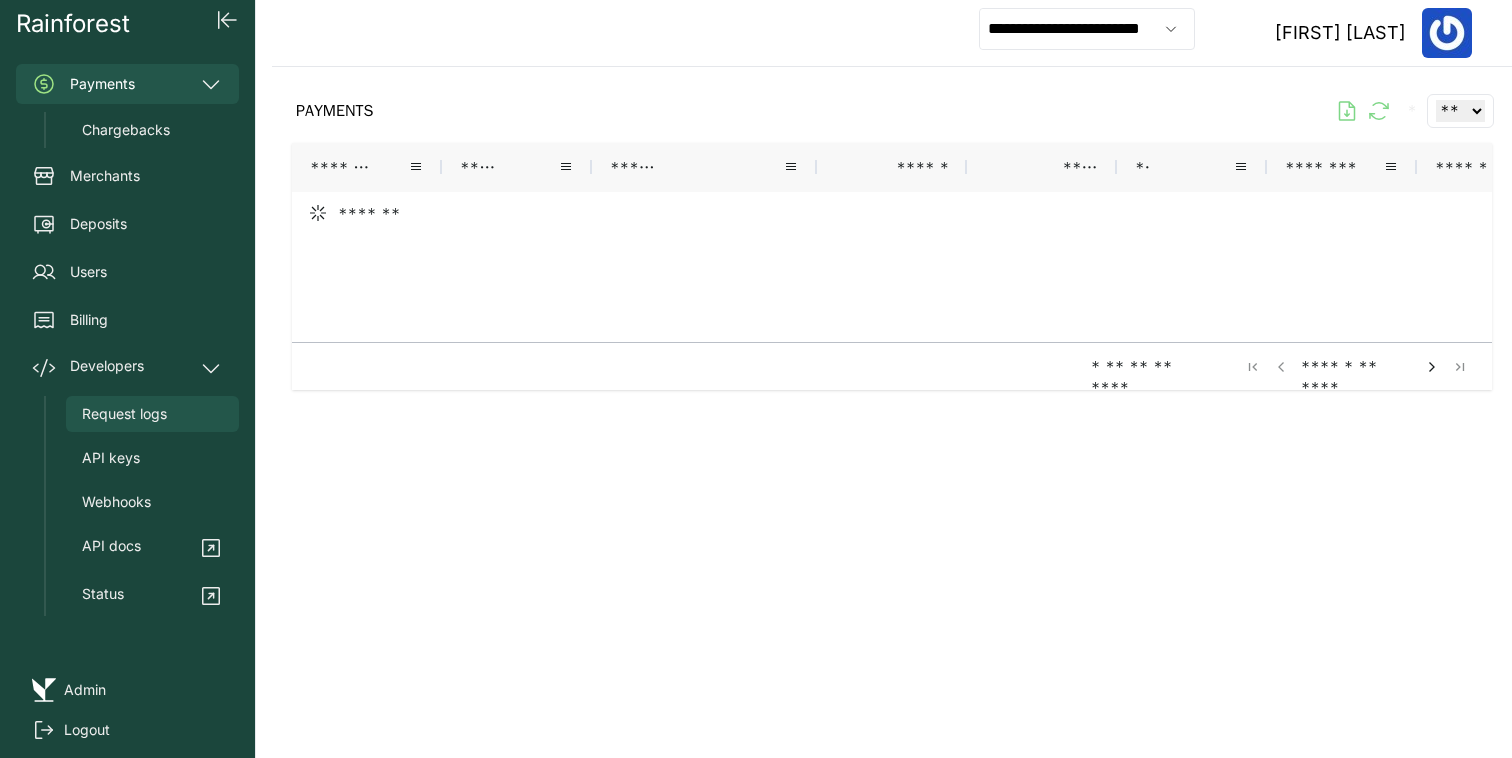 click on "Request logs" at bounding box center (124, 414) 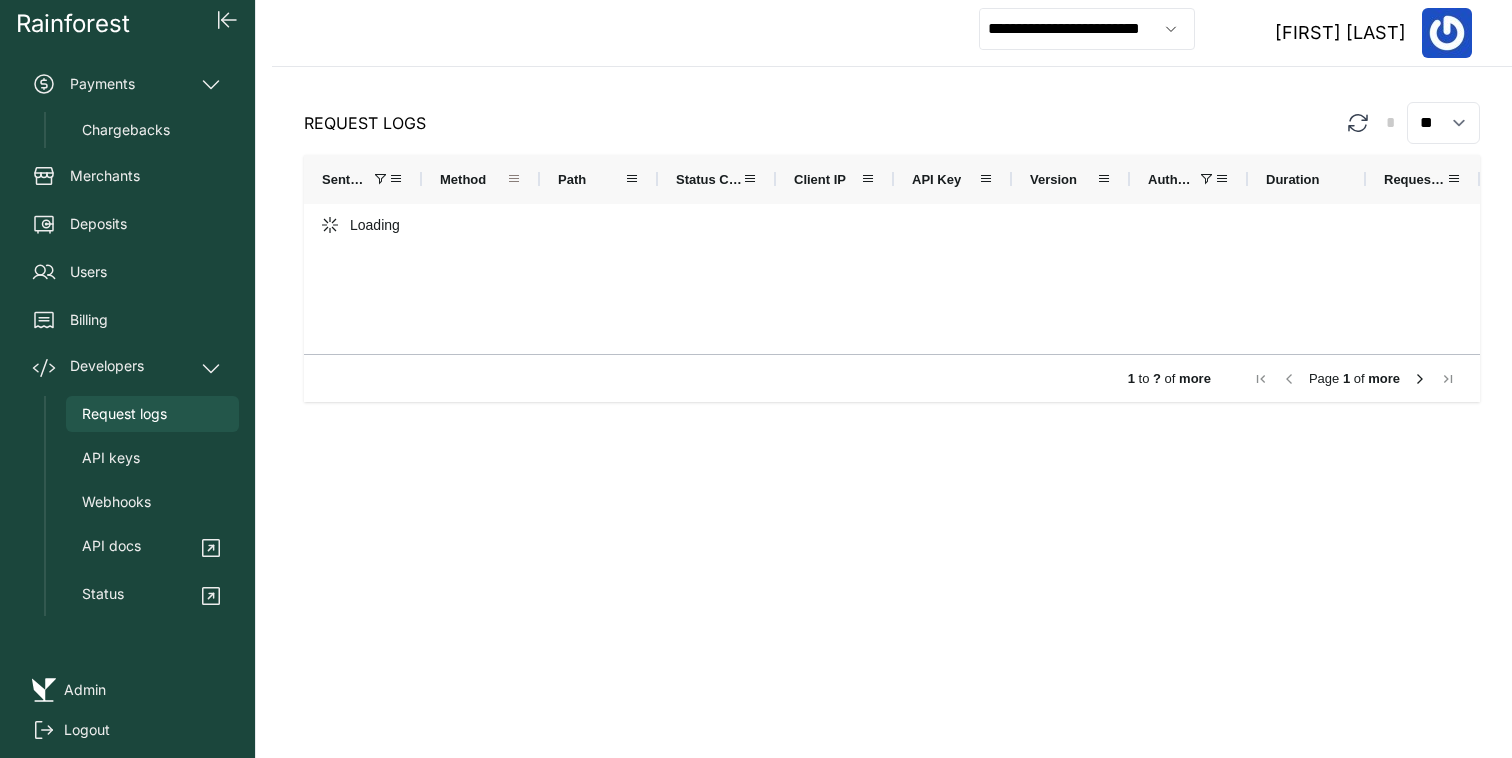 click at bounding box center (514, 179) 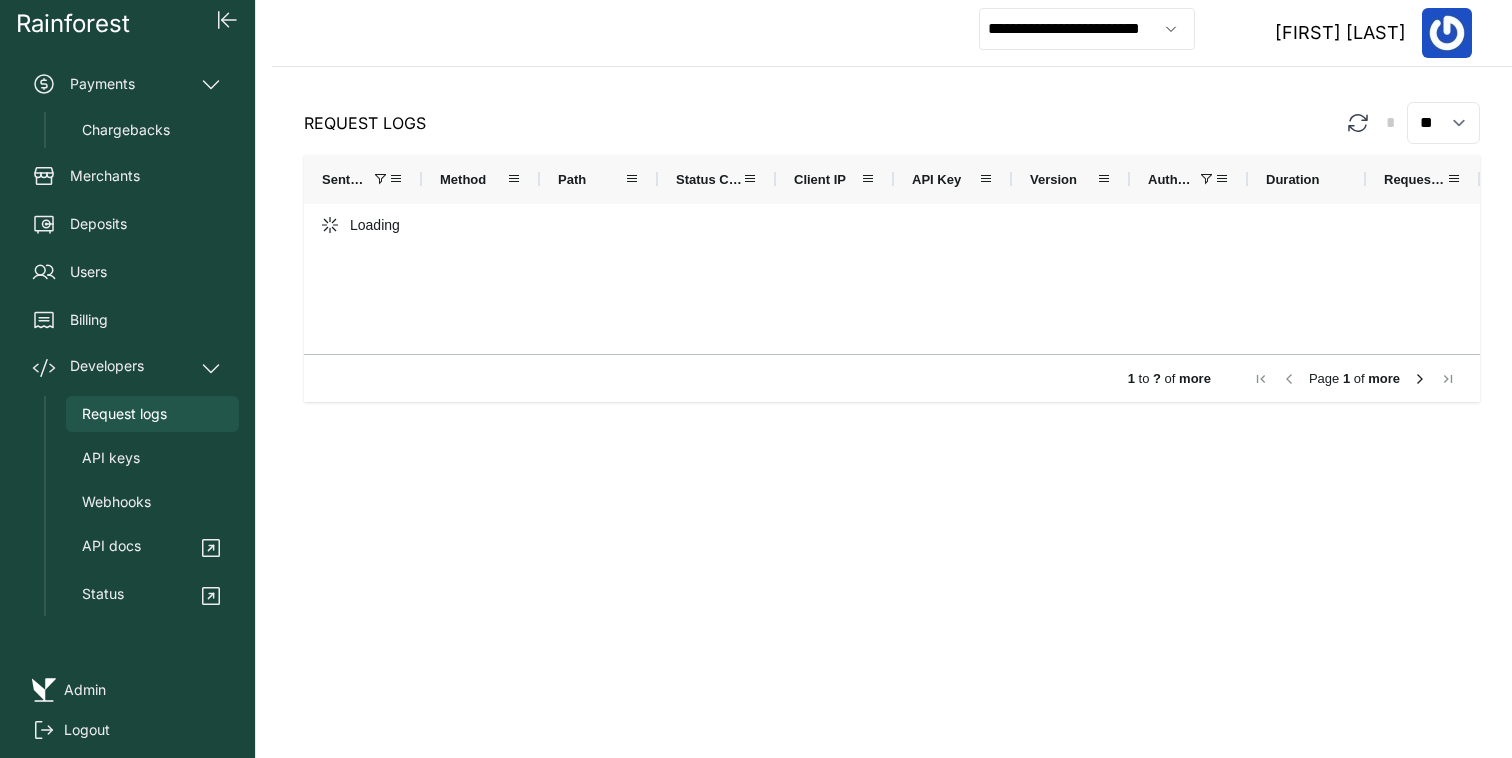 click on "Request Logs * ** ** ** ***" 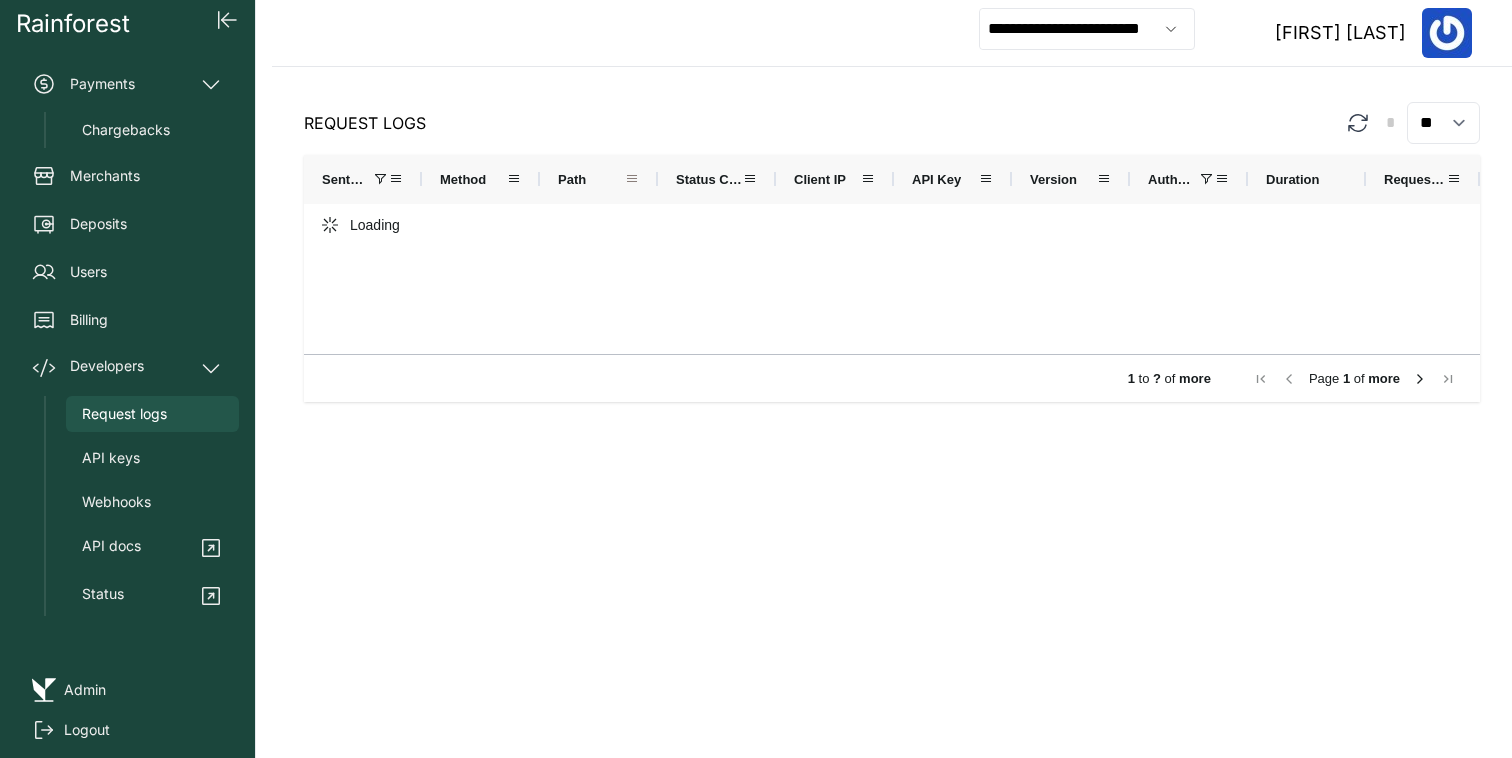 click at bounding box center (632, 179) 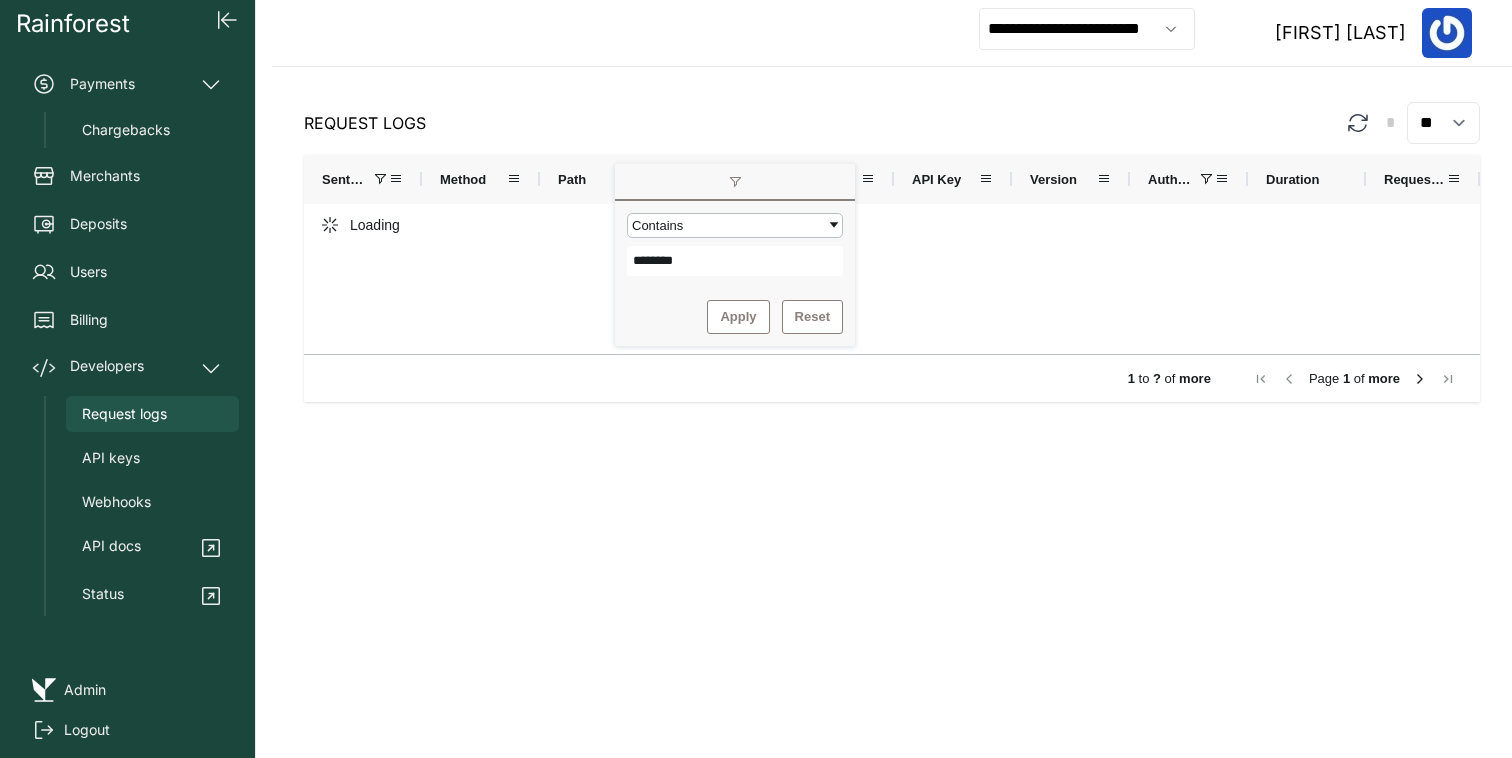 type on "********" 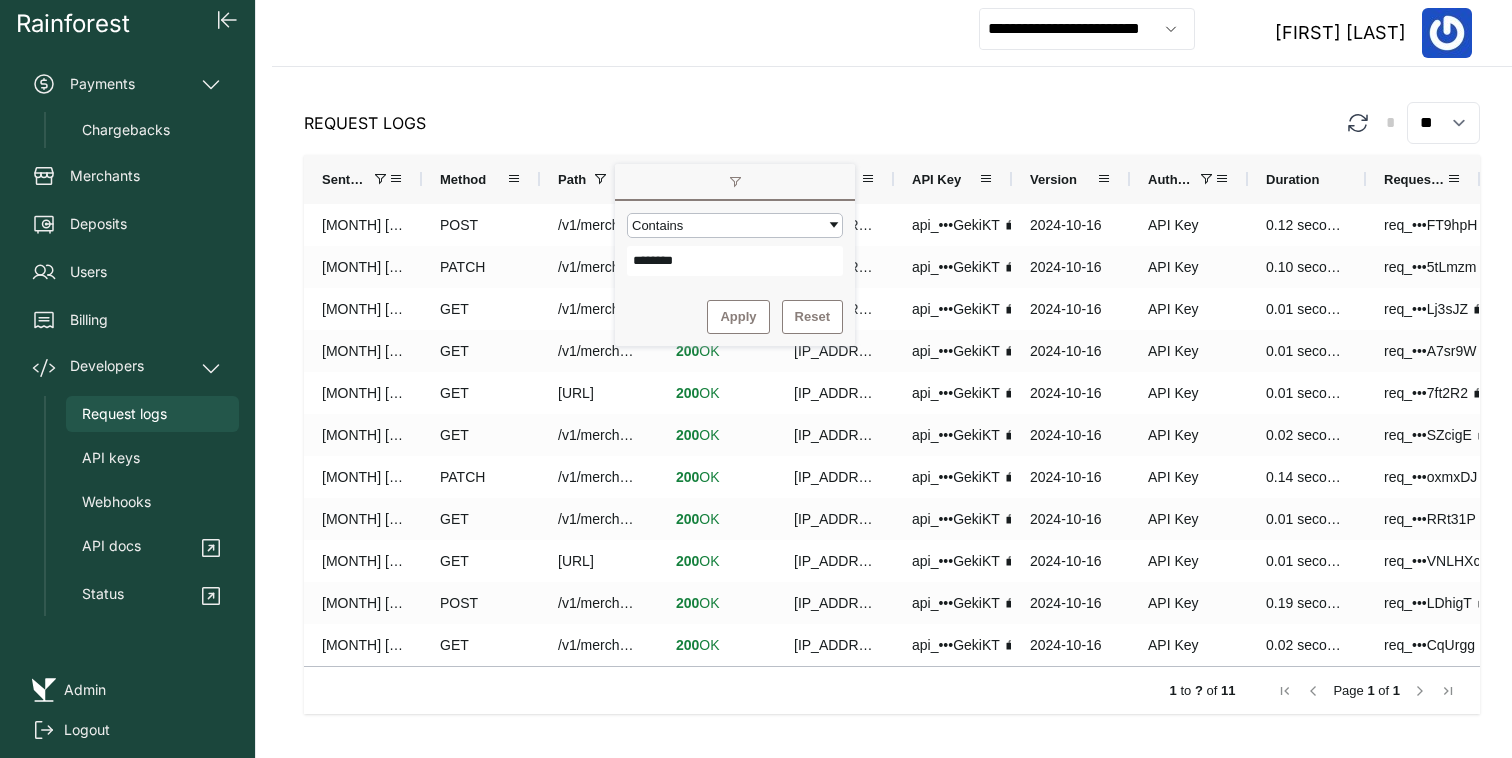 click on "Request Logs * ** ** ** ***
Drag here to set row groups Drag here to set column labels
Sent At
Method
Path
API Key" at bounding box center (892, 412) 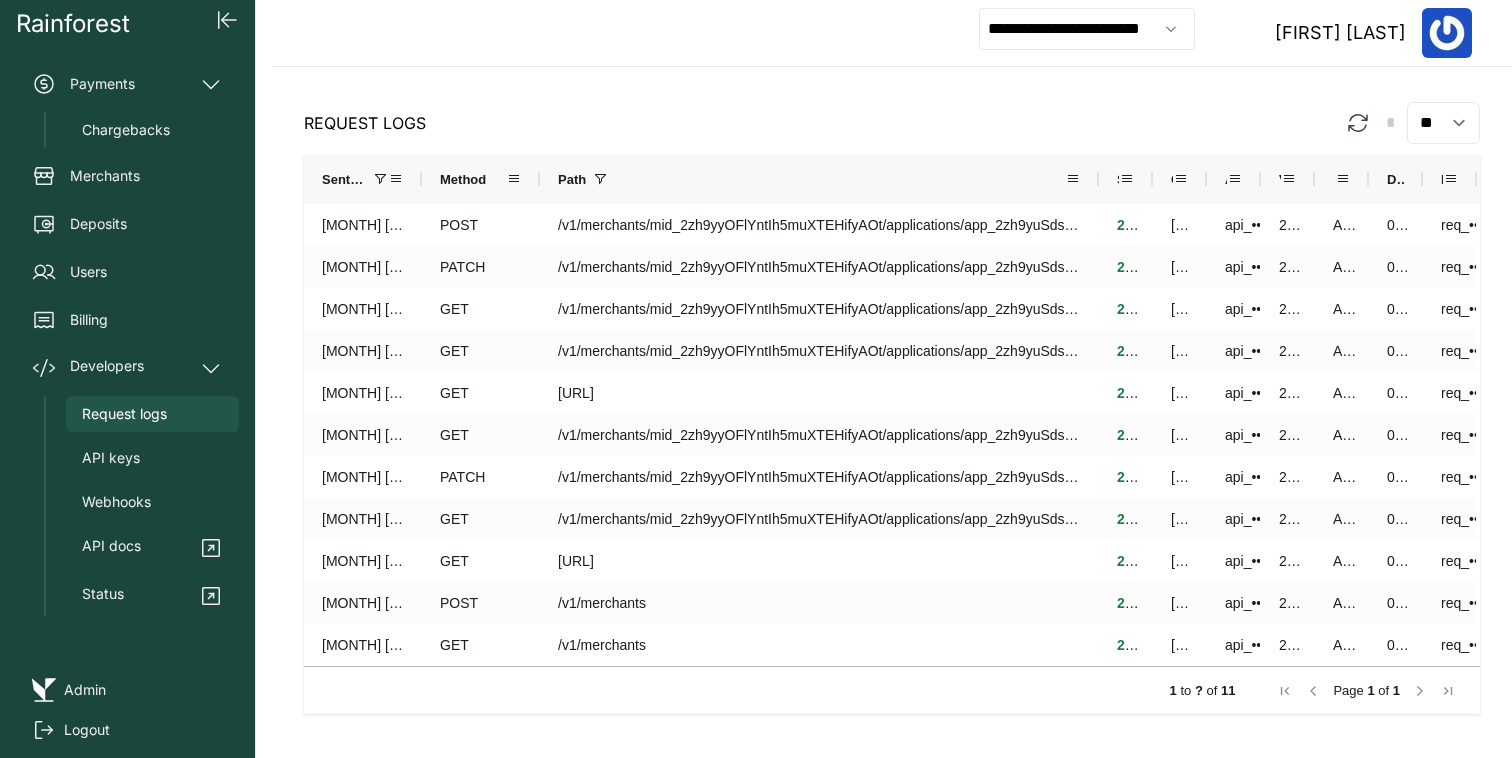 drag, startPoint x: 656, startPoint y: 180, endPoint x: 1097, endPoint y: 166, distance: 441.22217 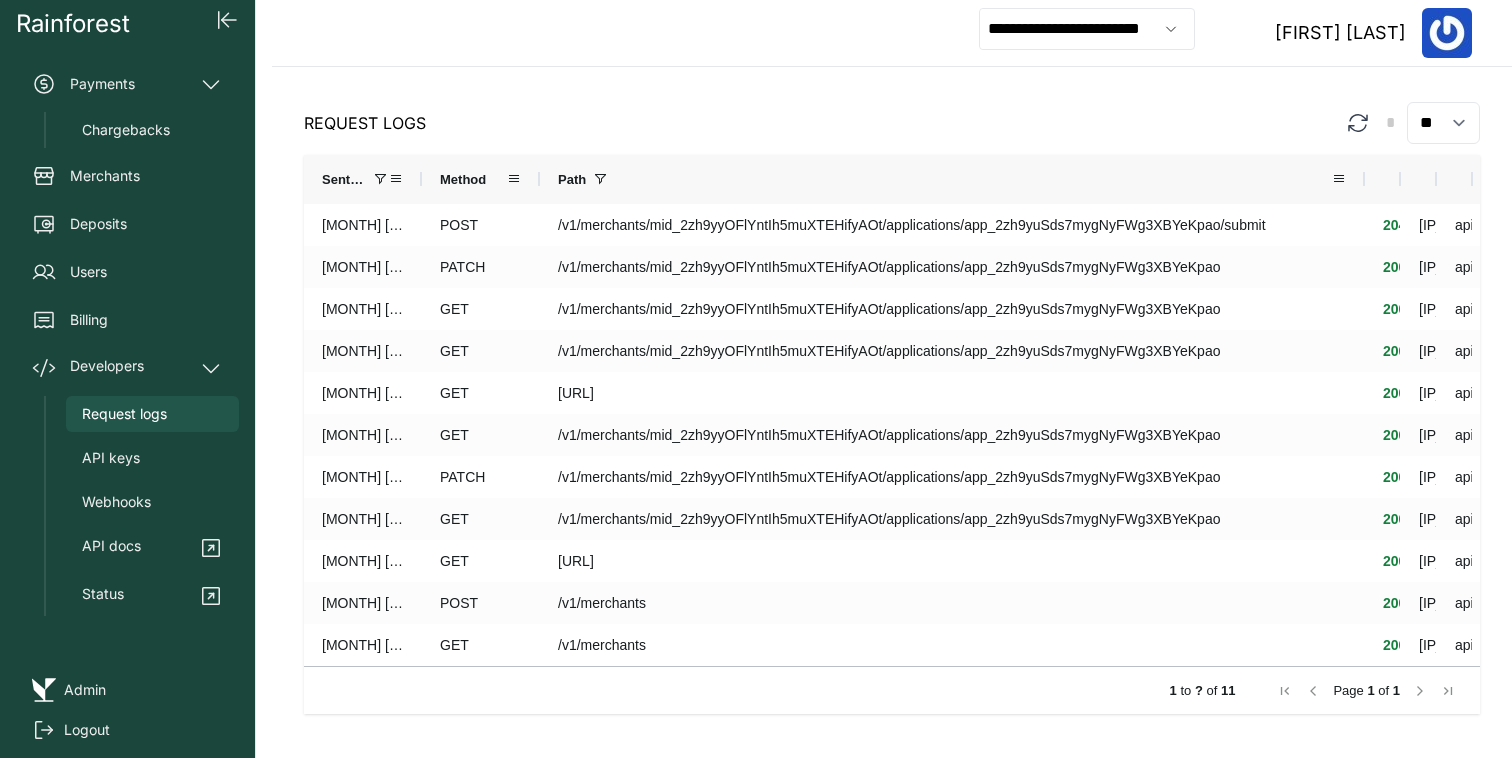 drag, startPoint x: 1096, startPoint y: 178, endPoint x: 1360, endPoint y: 180, distance: 264.00757 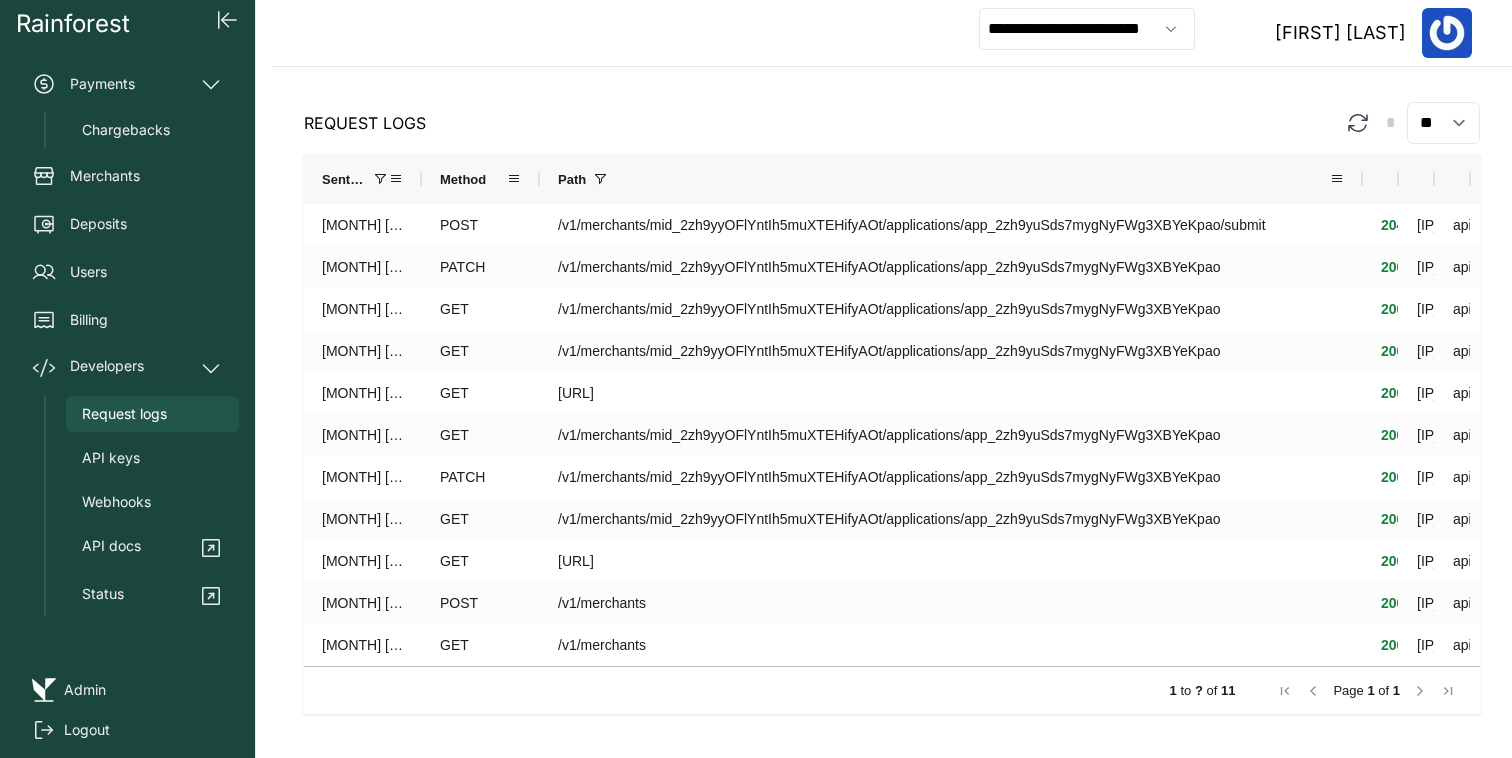 click on "Path" at bounding box center (951, 179) 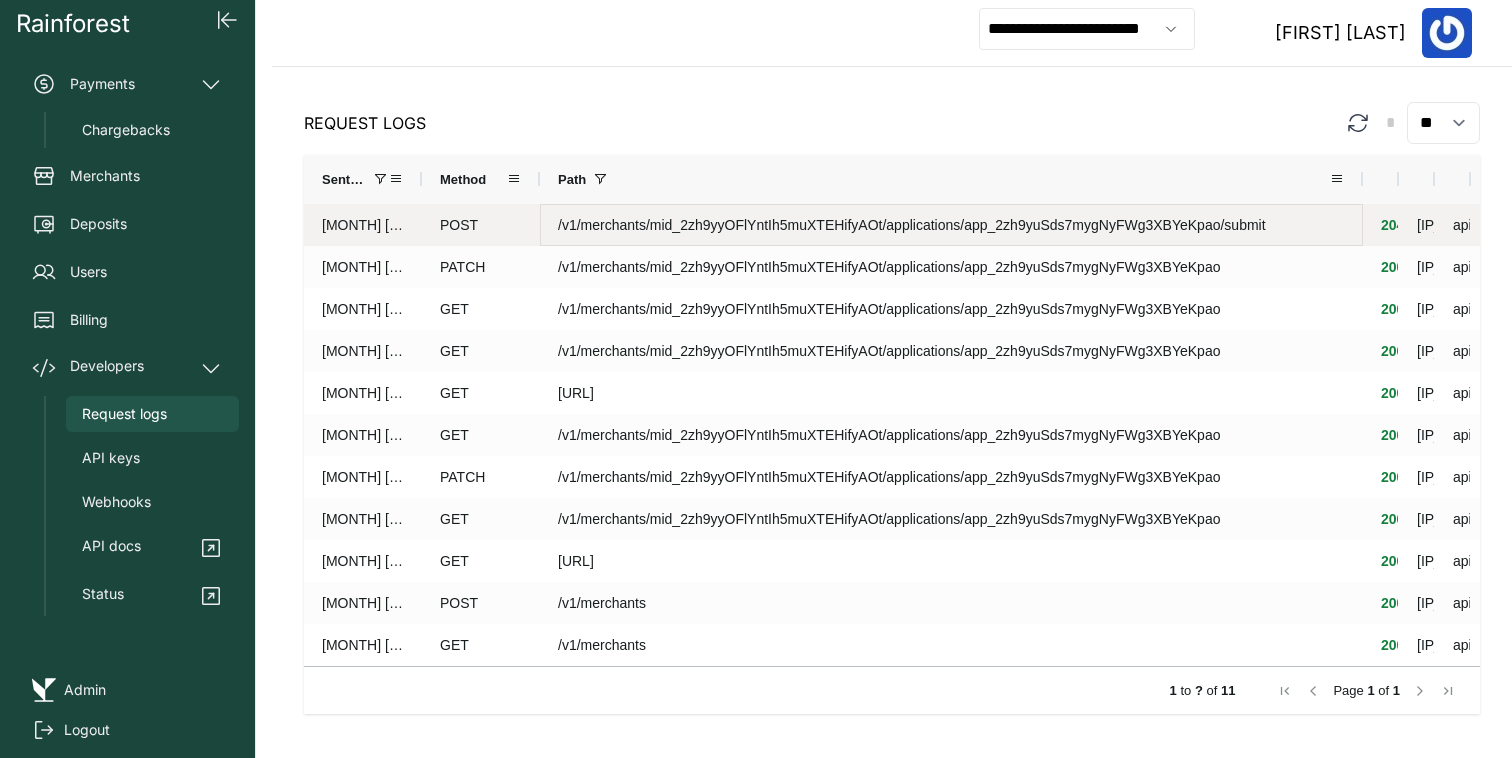 click on "/v1/merchants/mid_2zh9yyOFlYntIh5muXTEHifyAOt/applications/app_2zh9yuSds7mygNyFWg3XBYeKpao/submit" at bounding box center (951, 225) 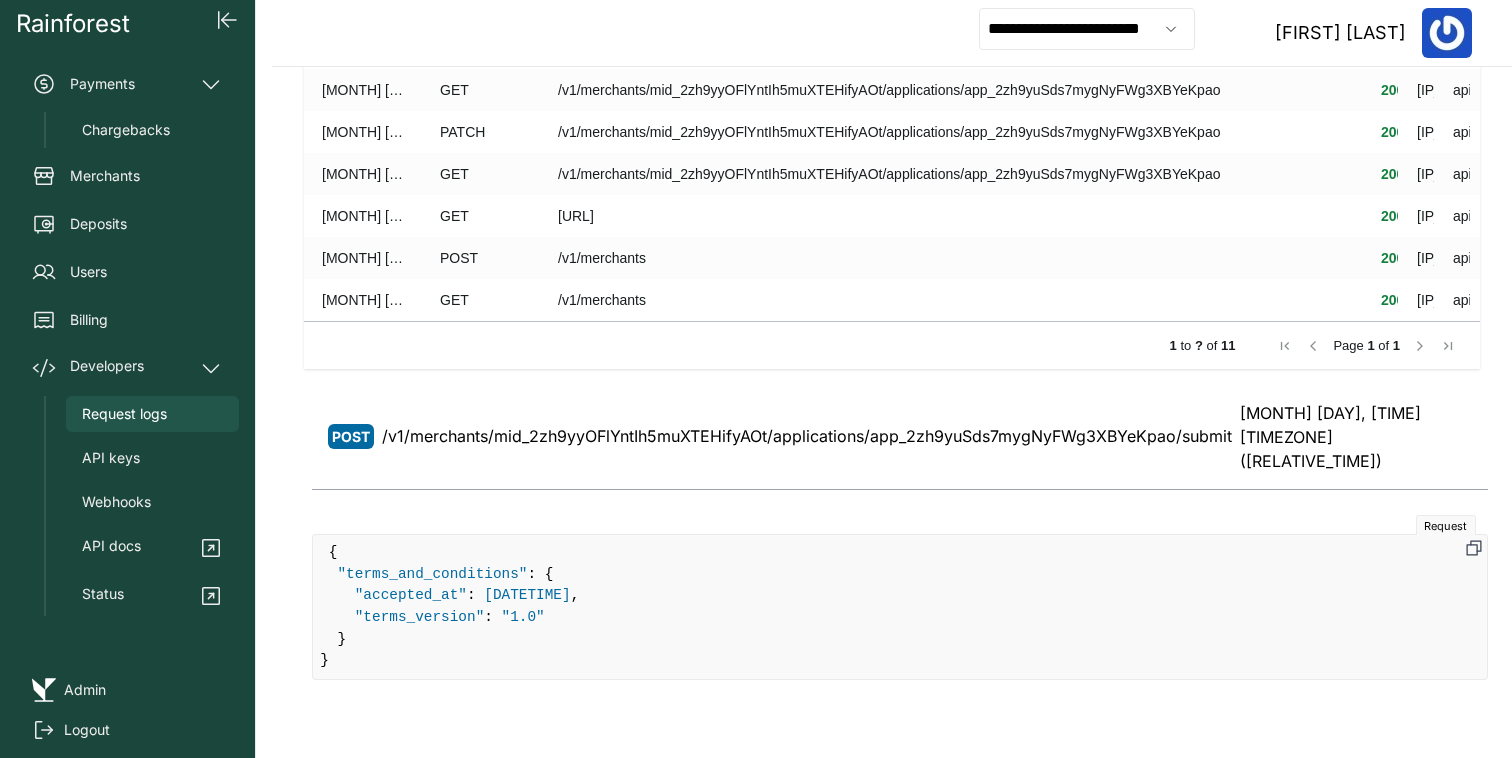 scroll, scrollTop: 473, scrollLeft: 0, axis: vertical 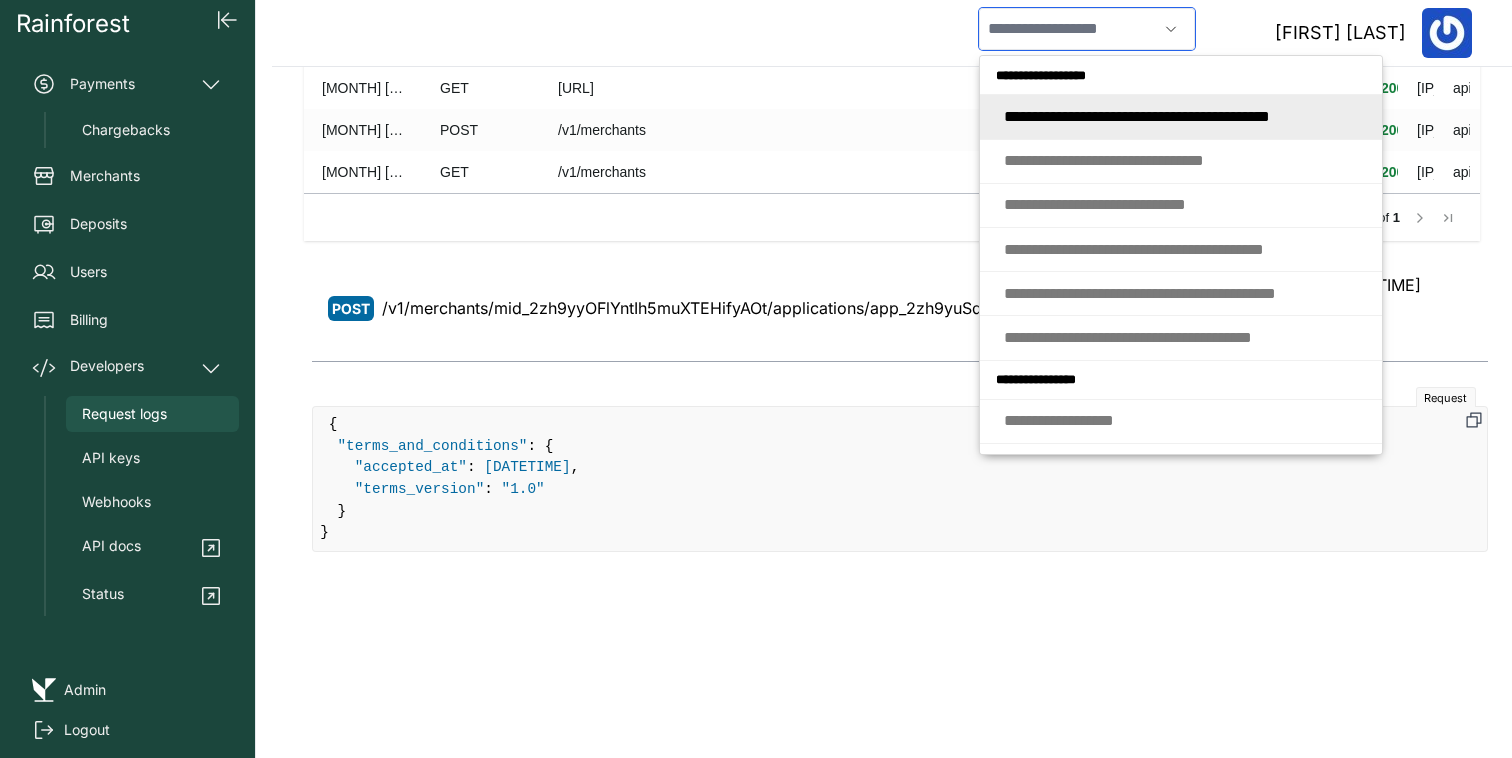 click at bounding box center [1068, 29] 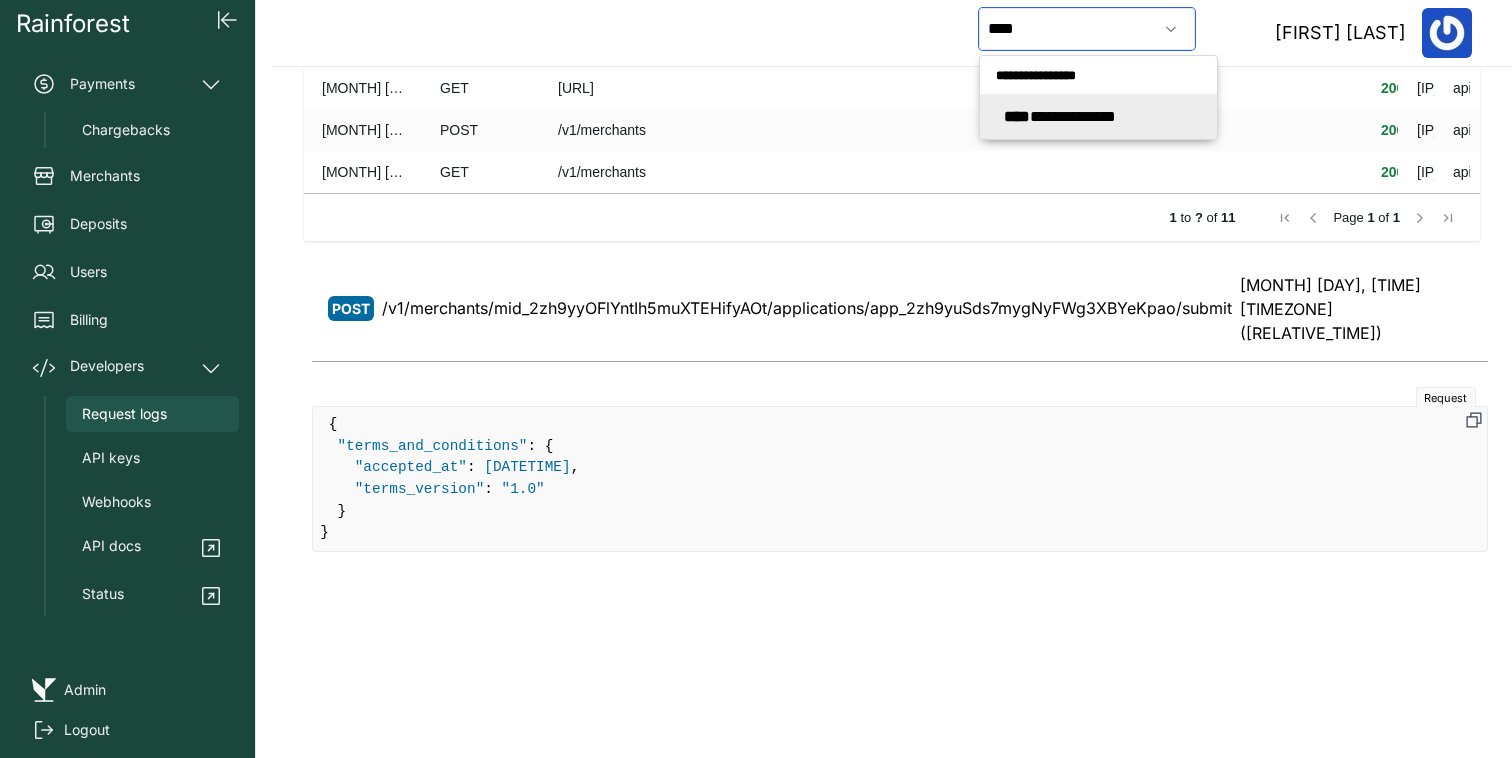 click on "**********" 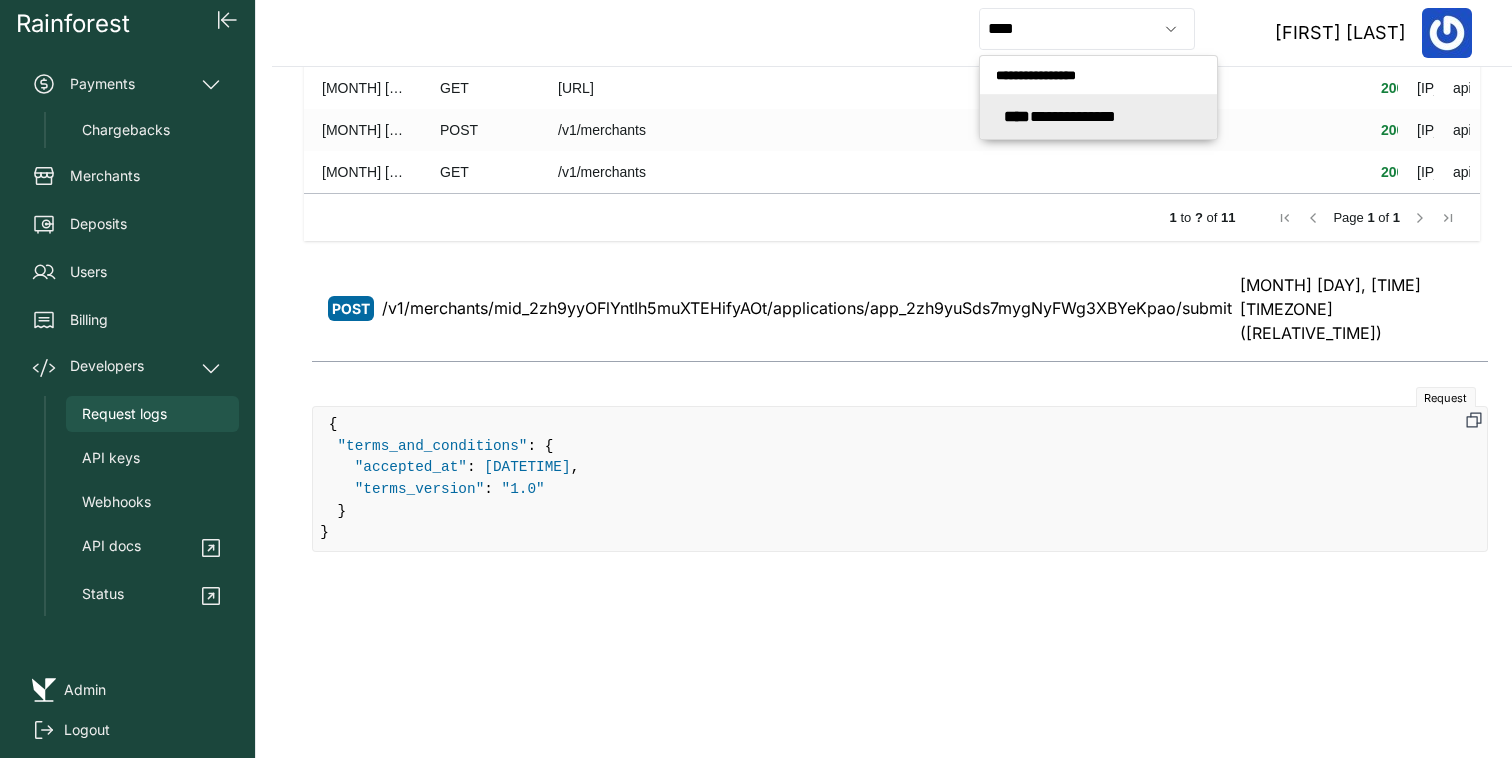 type on "**********" 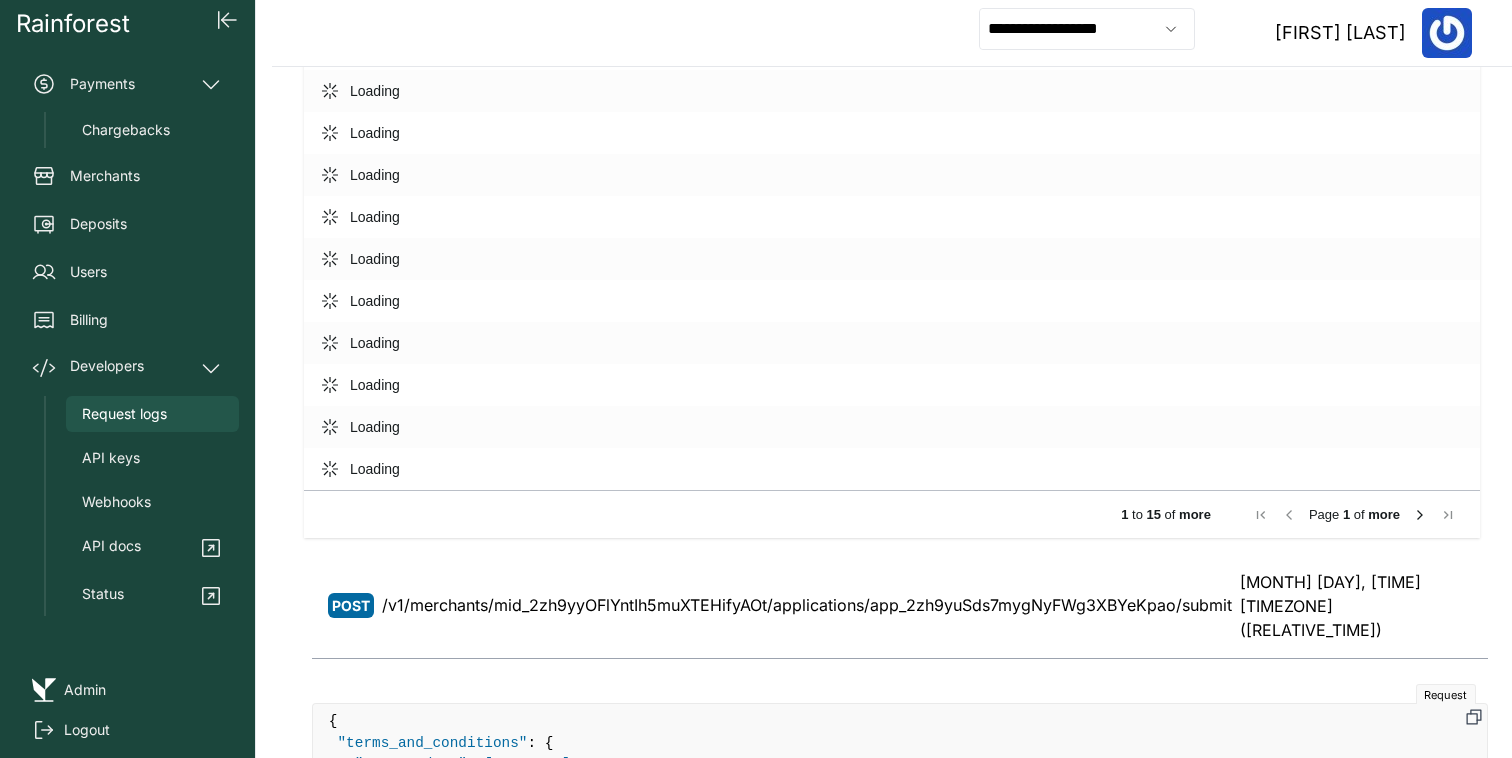 scroll, scrollTop: 0, scrollLeft: 0, axis: both 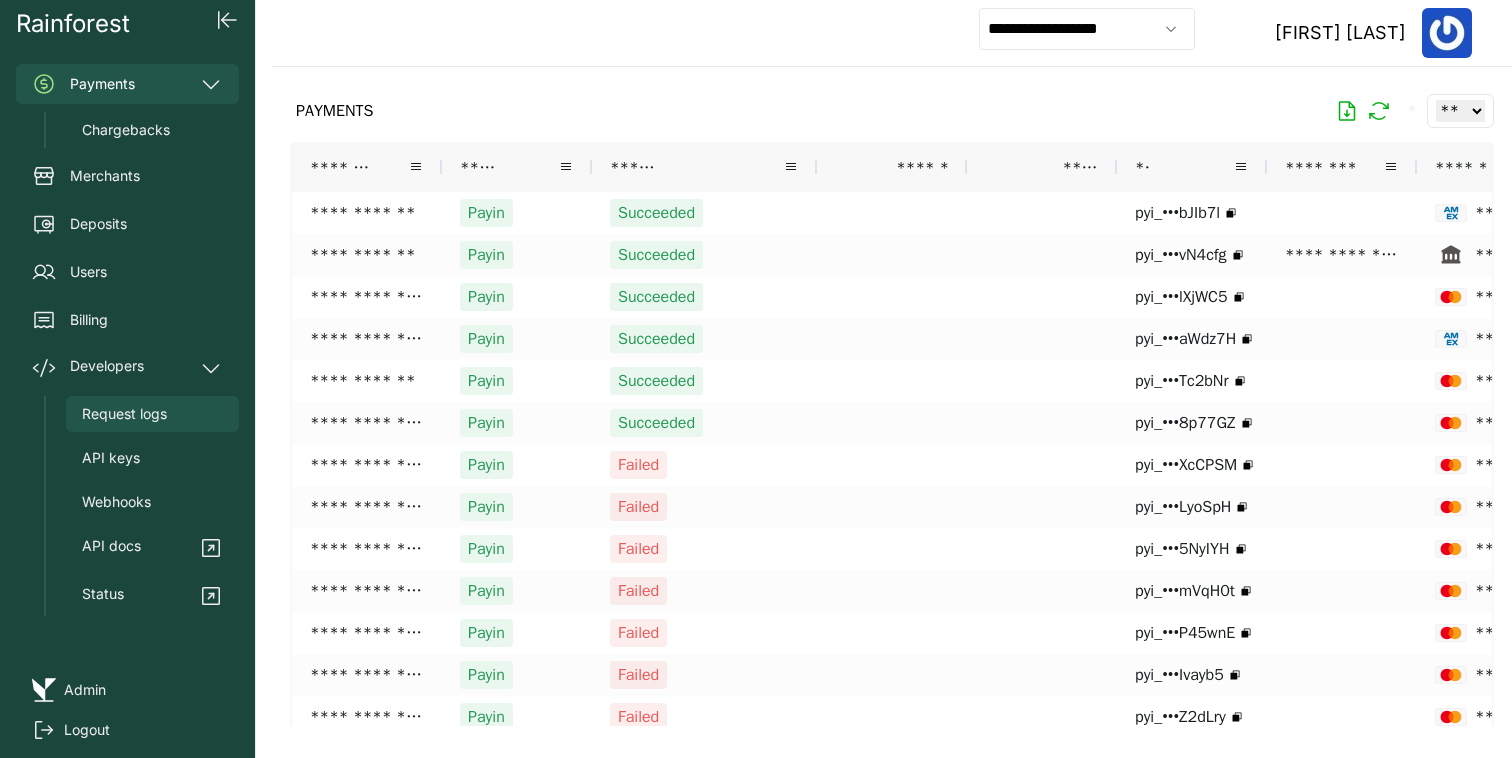 click on "Request logs" at bounding box center (152, 414) 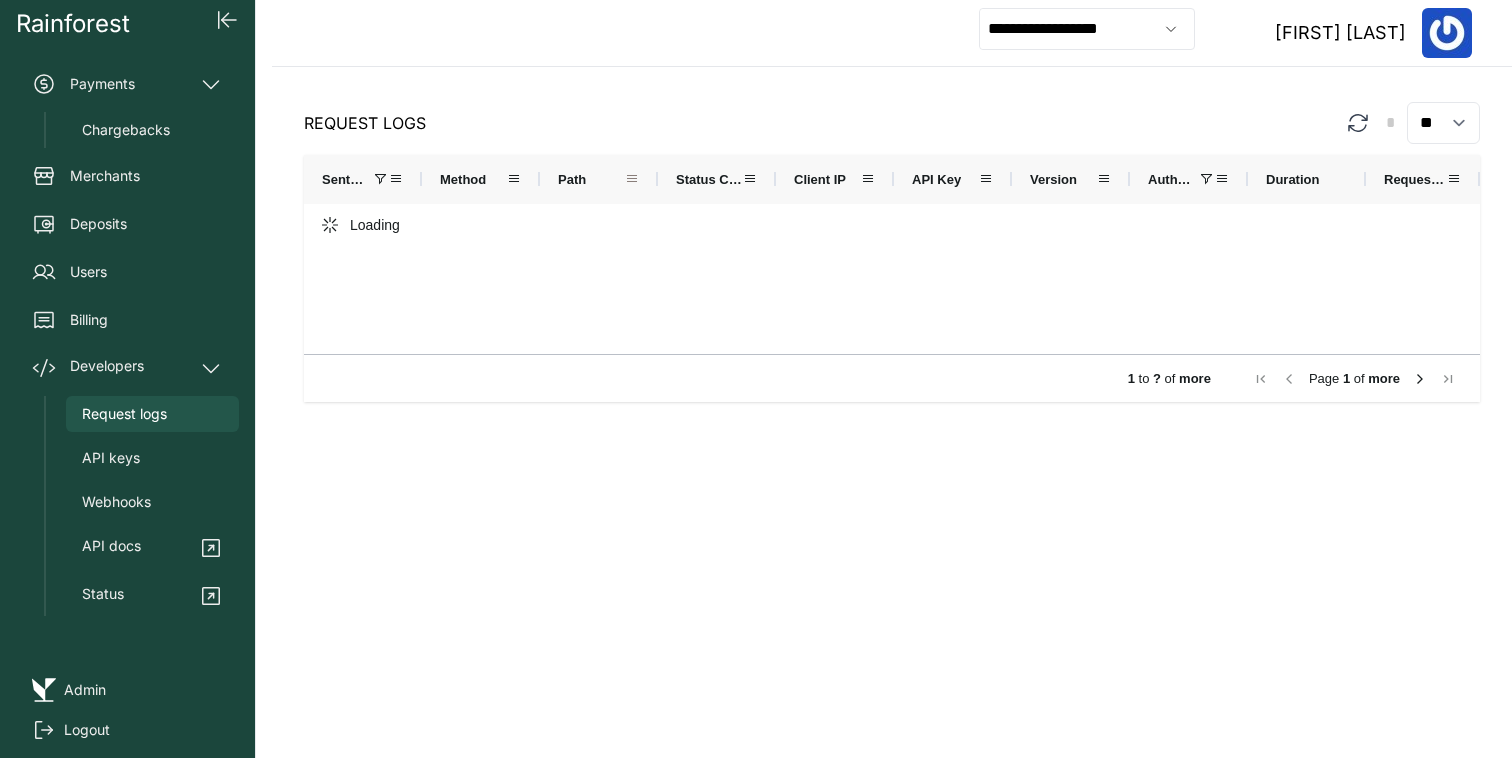 click at bounding box center (632, 179) 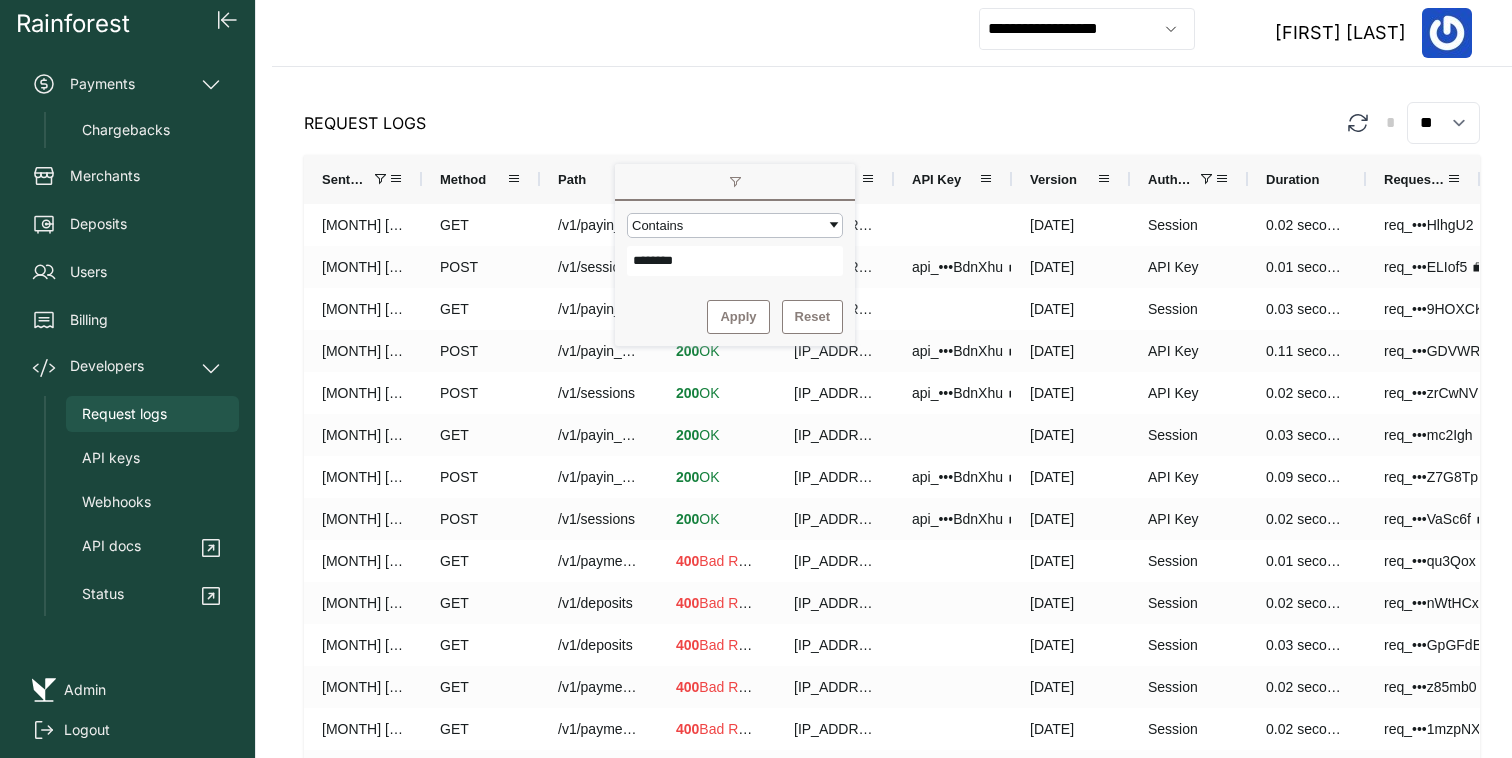 type on "********" 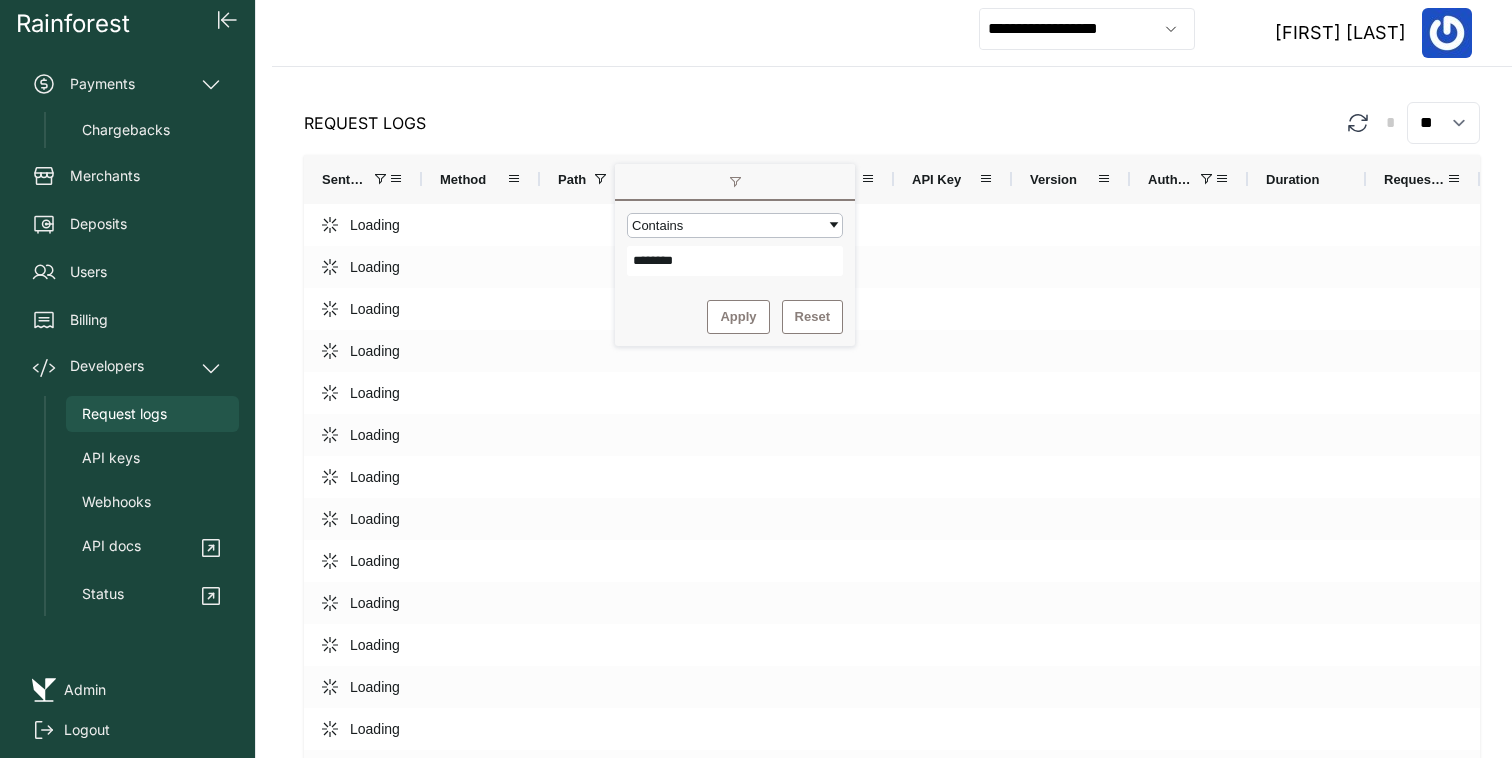 click on "Request Logs * ** ** ** ***" 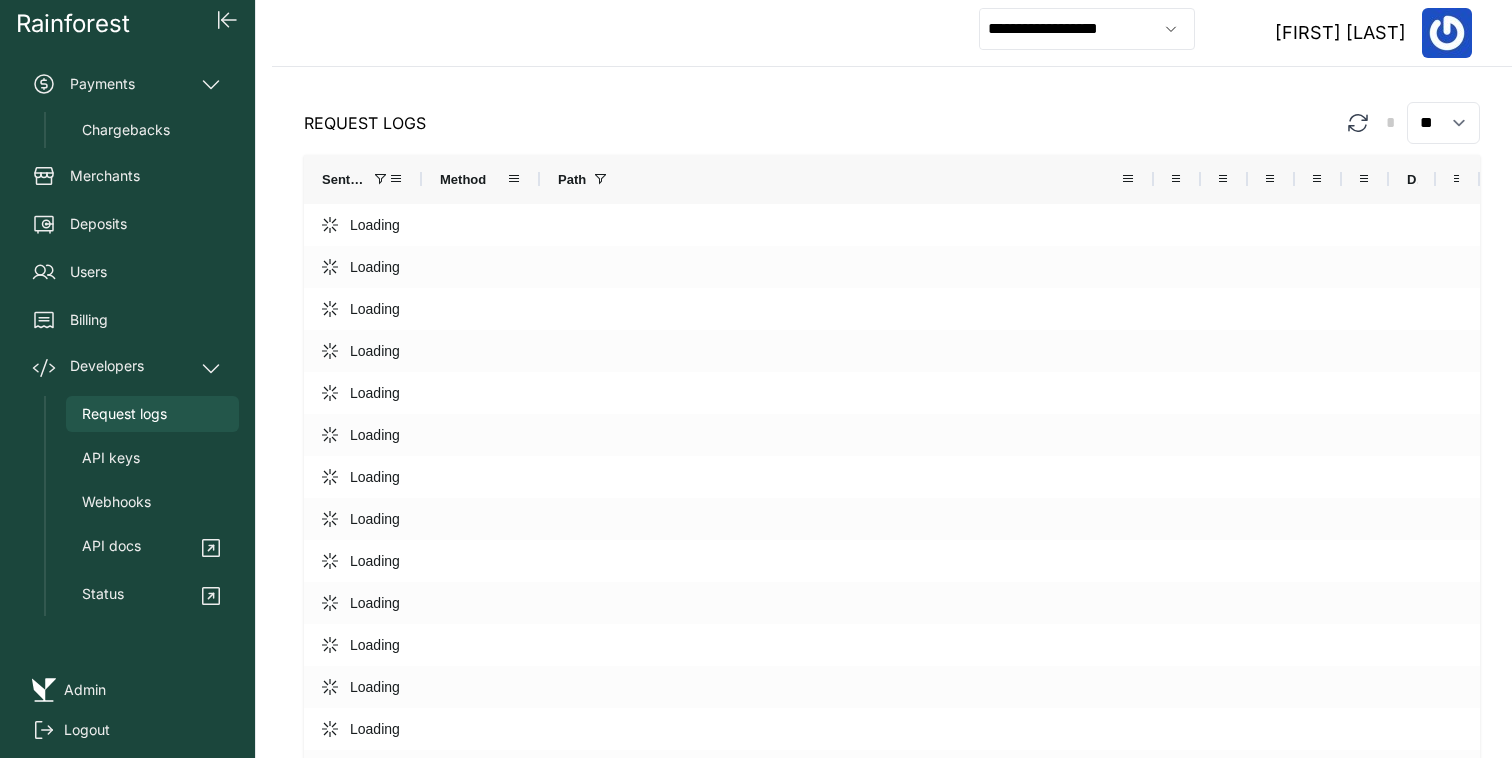 drag, startPoint x: 656, startPoint y: 175, endPoint x: 1156, endPoint y: 169, distance: 500.036 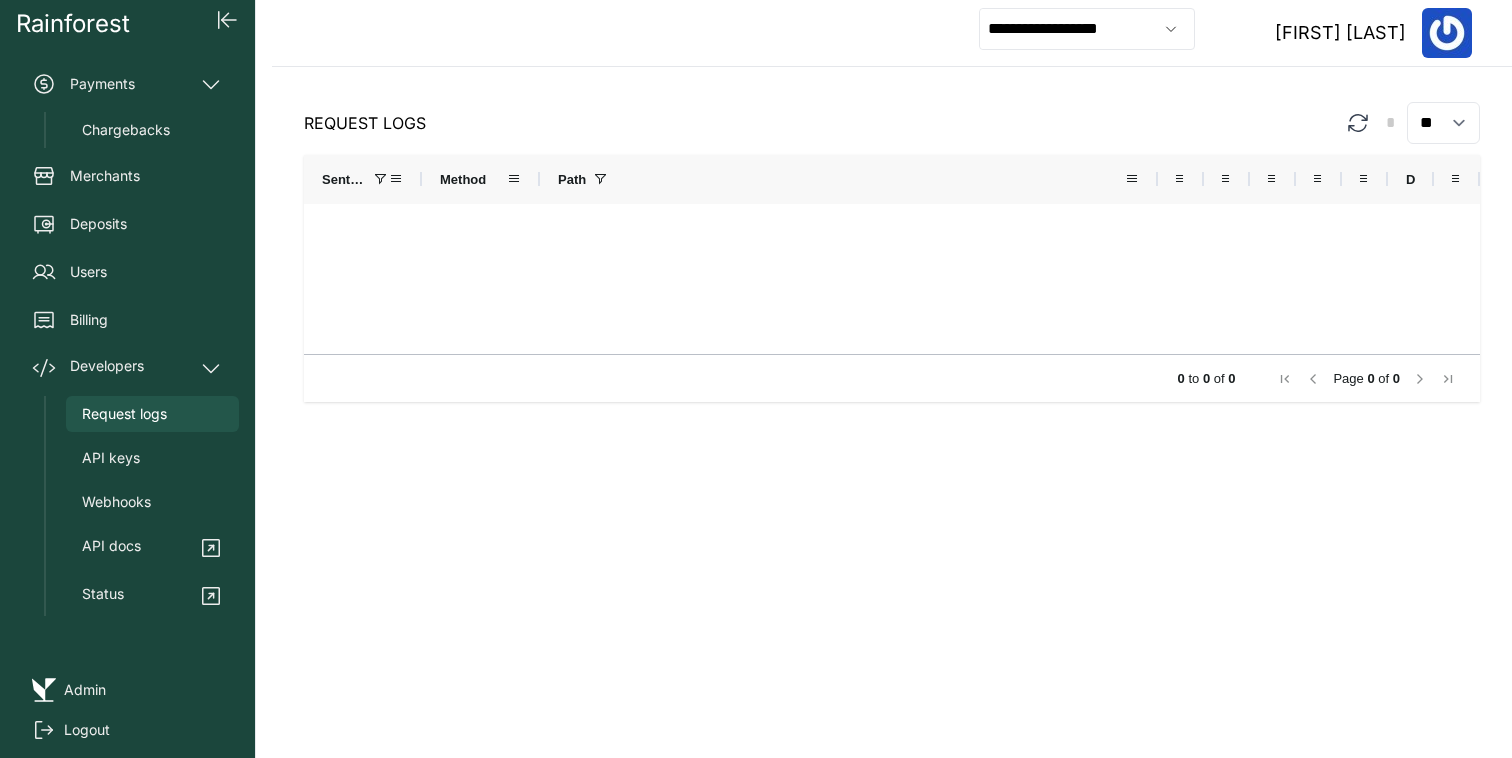 click at bounding box center [1158, 179] 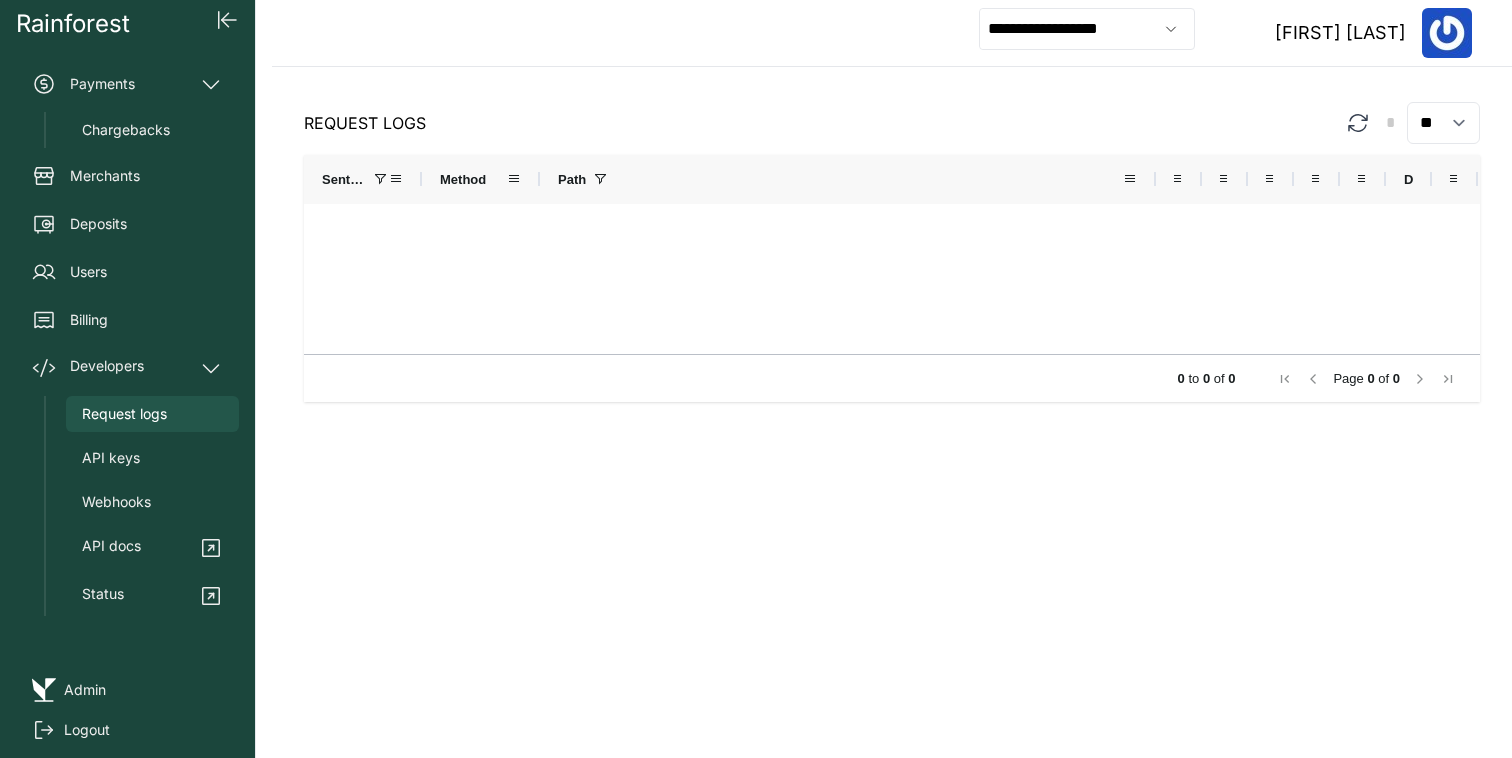 click on "Path" at bounding box center [840, 179] 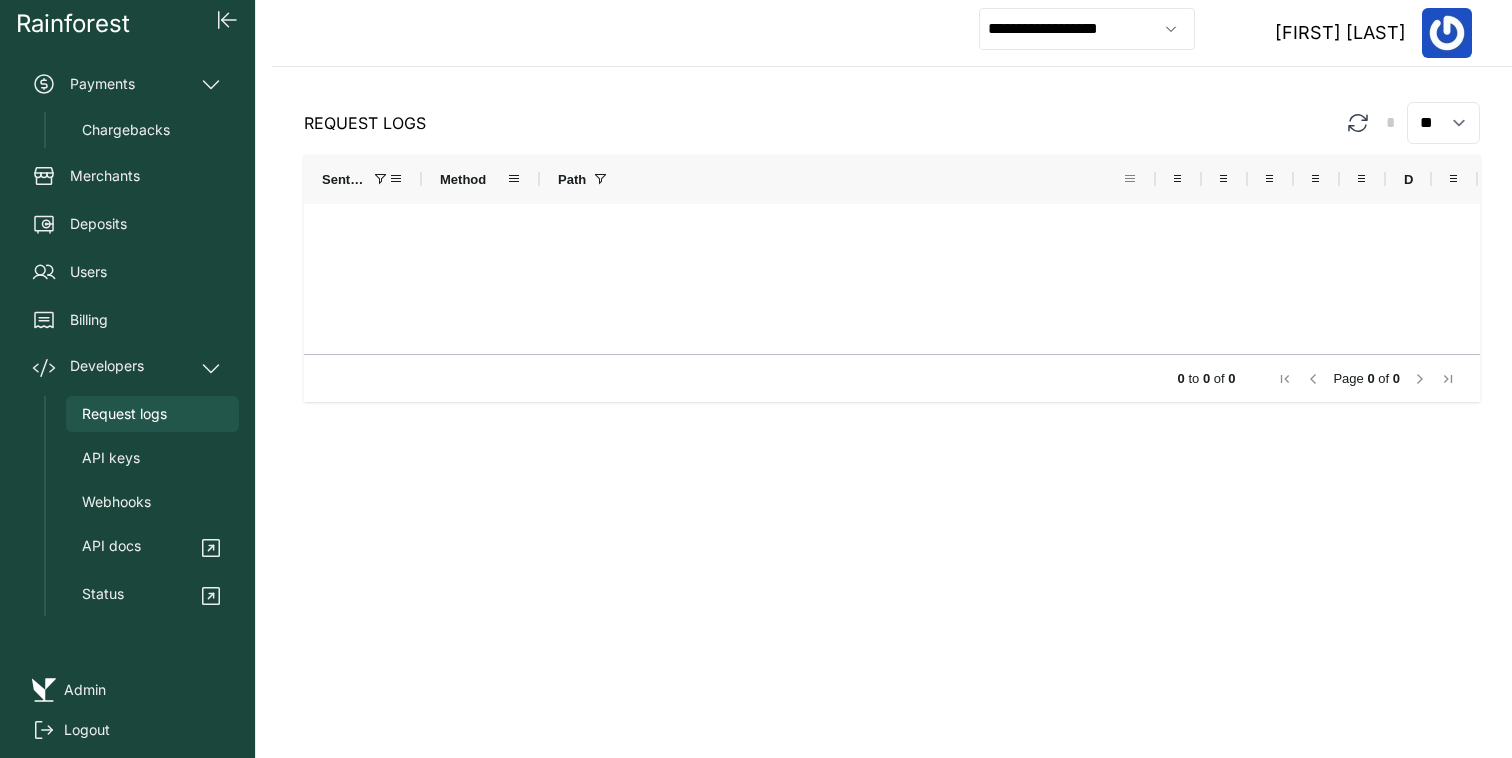 click at bounding box center (1130, 179) 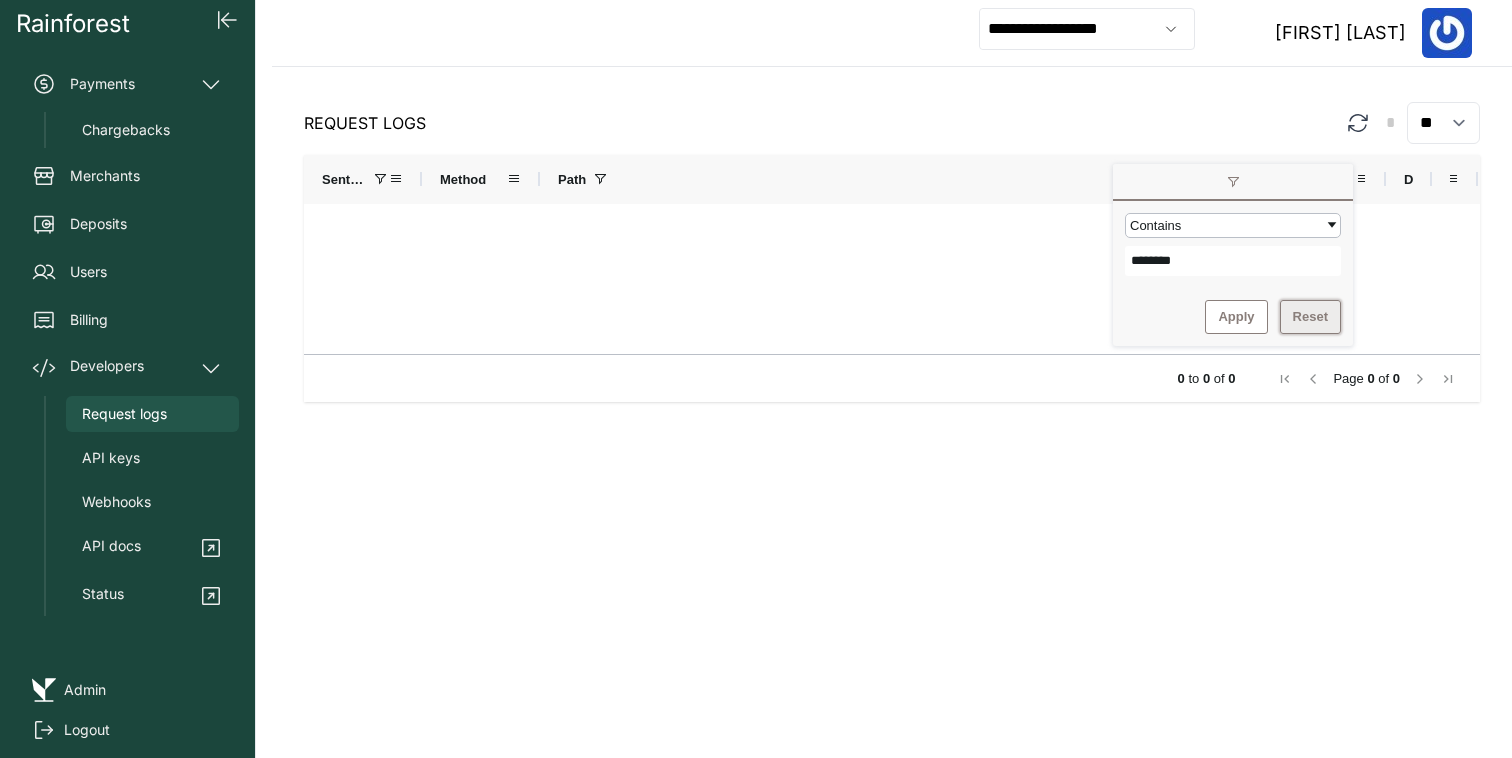 click on "Reset" at bounding box center [1310, 317] 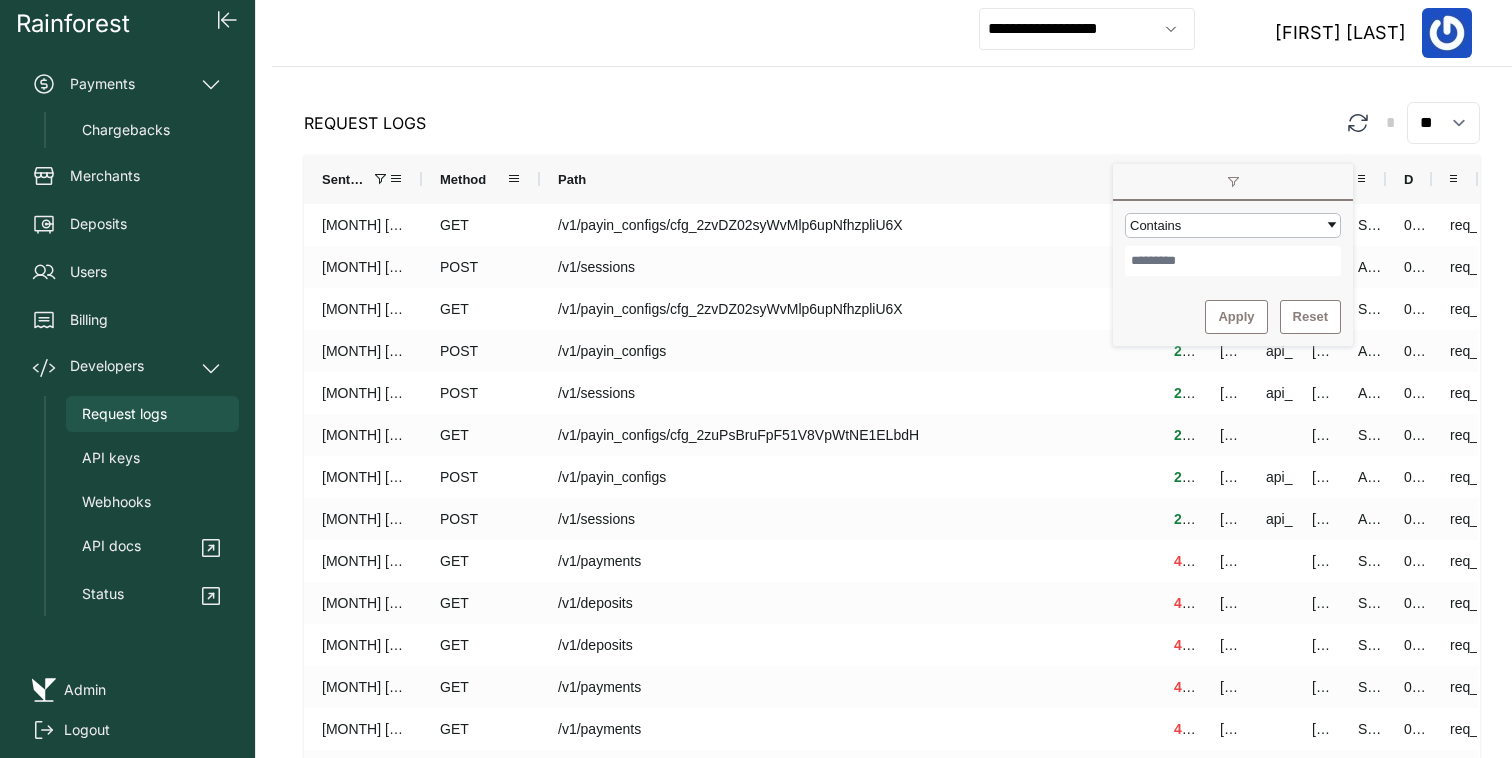 click on "Request Logs * ** ** ** ***
Drag here to set row groups Drag here to set column labels
Sent At
Method
Path
API Key" at bounding box center [892, 490] 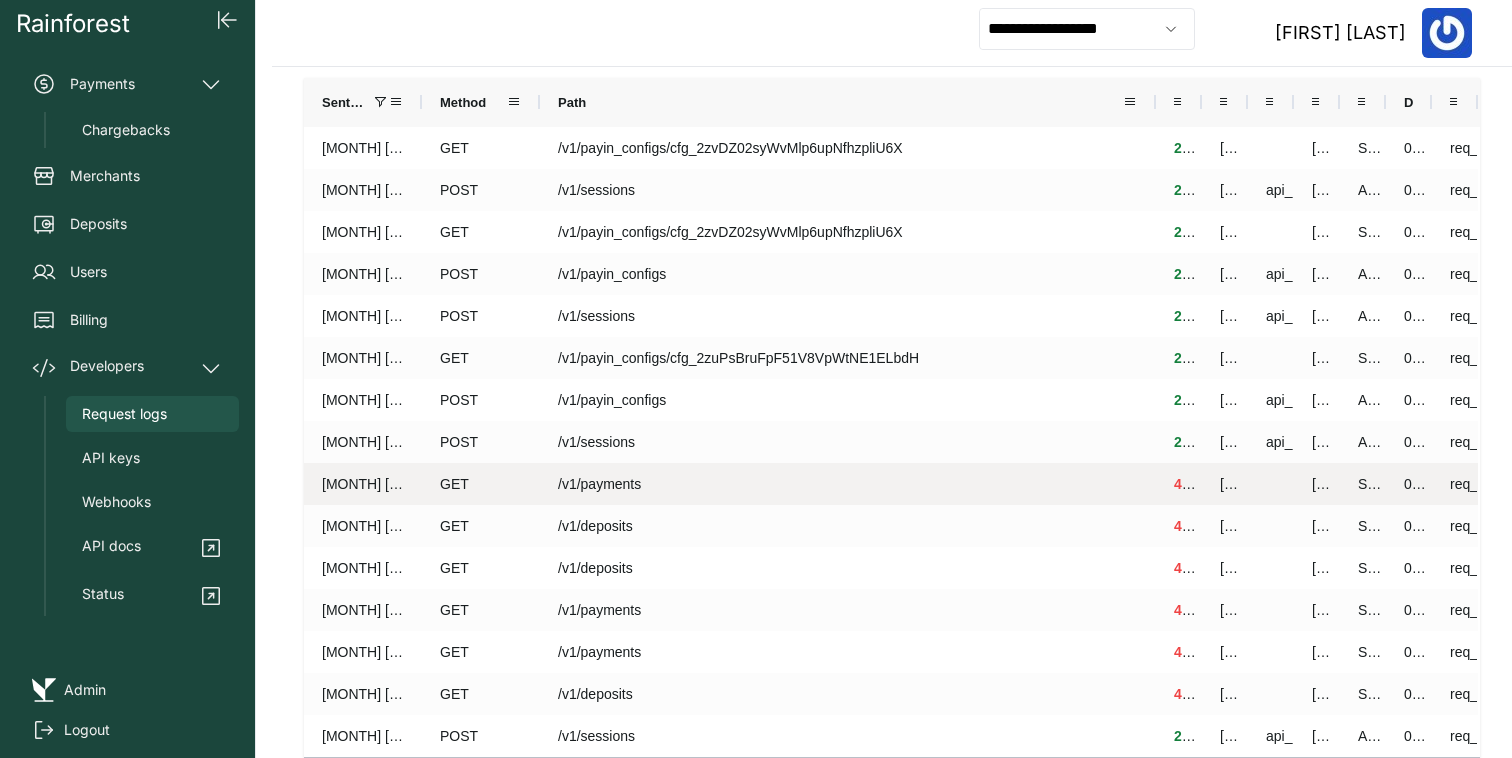 scroll, scrollTop: 156, scrollLeft: 0, axis: vertical 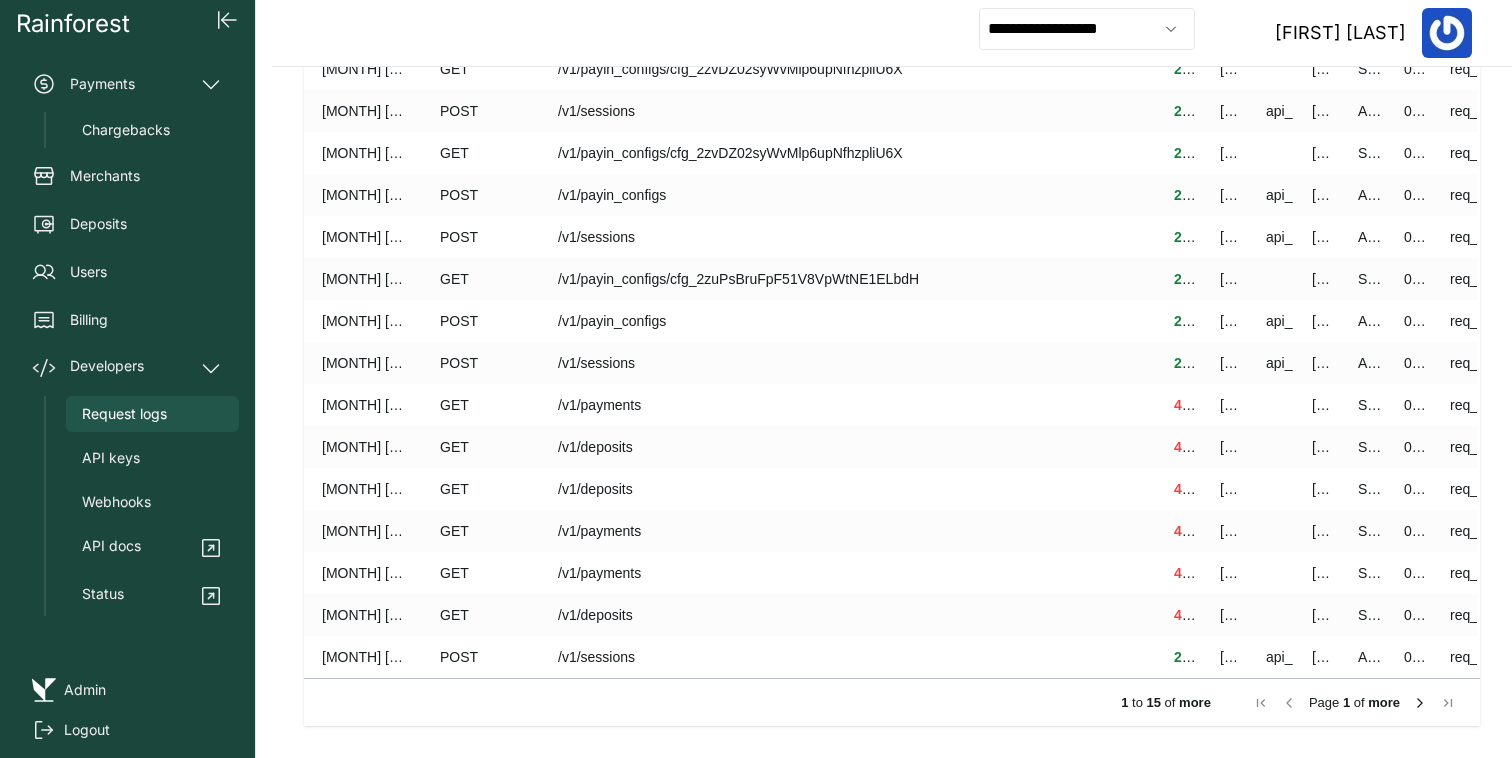 click at bounding box center [1420, 703] 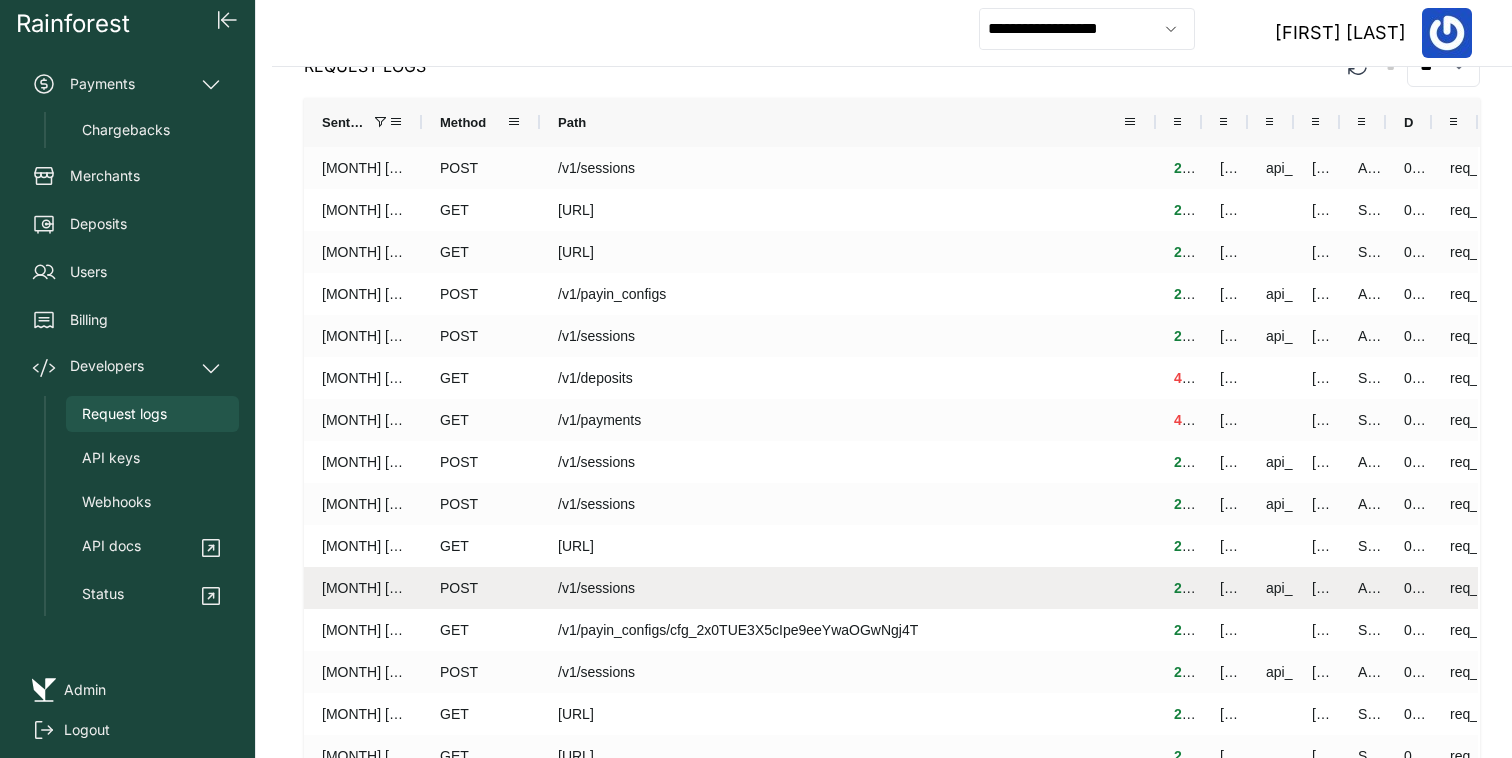 scroll, scrollTop: 156, scrollLeft: 0, axis: vertical 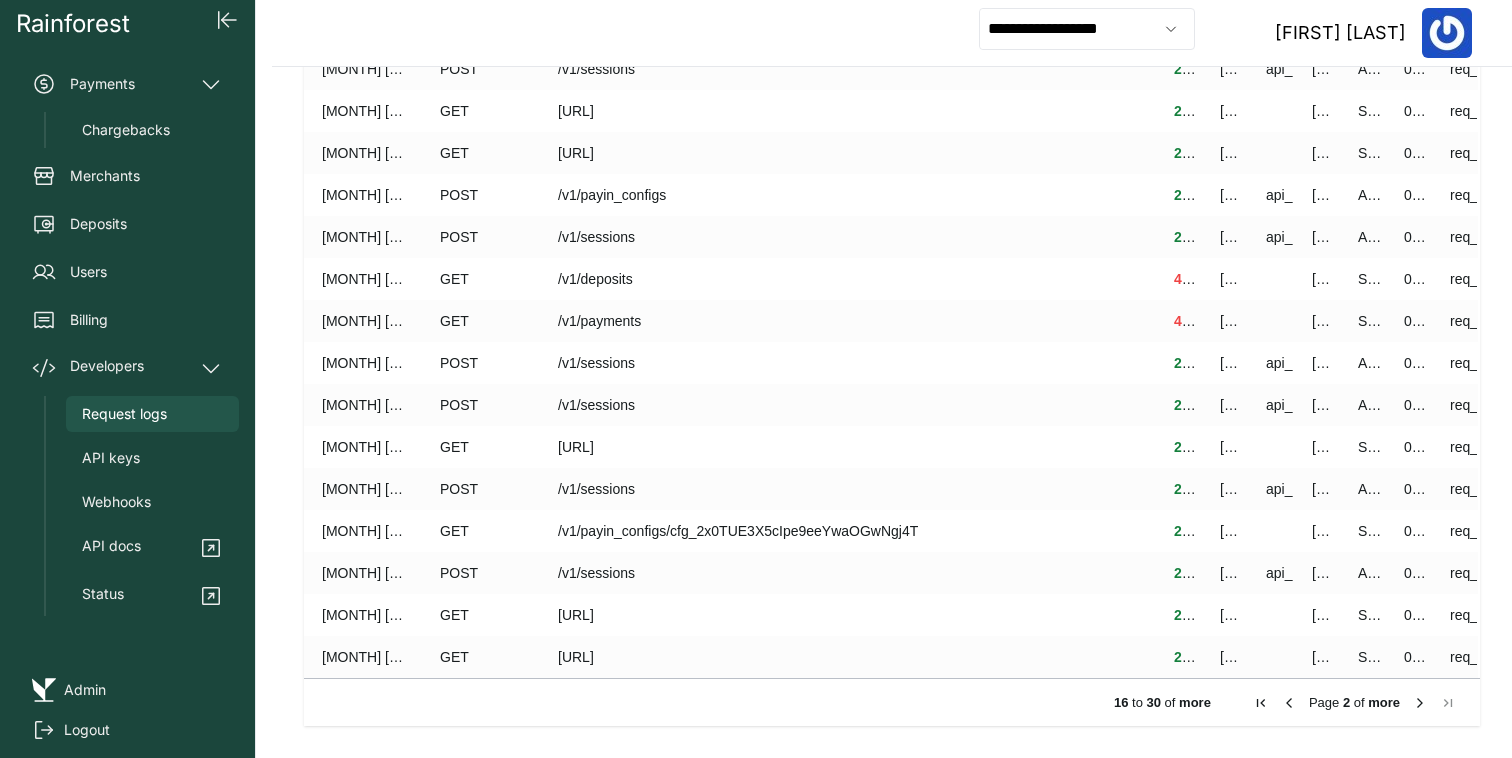 click at bounding box center (1420, 703) 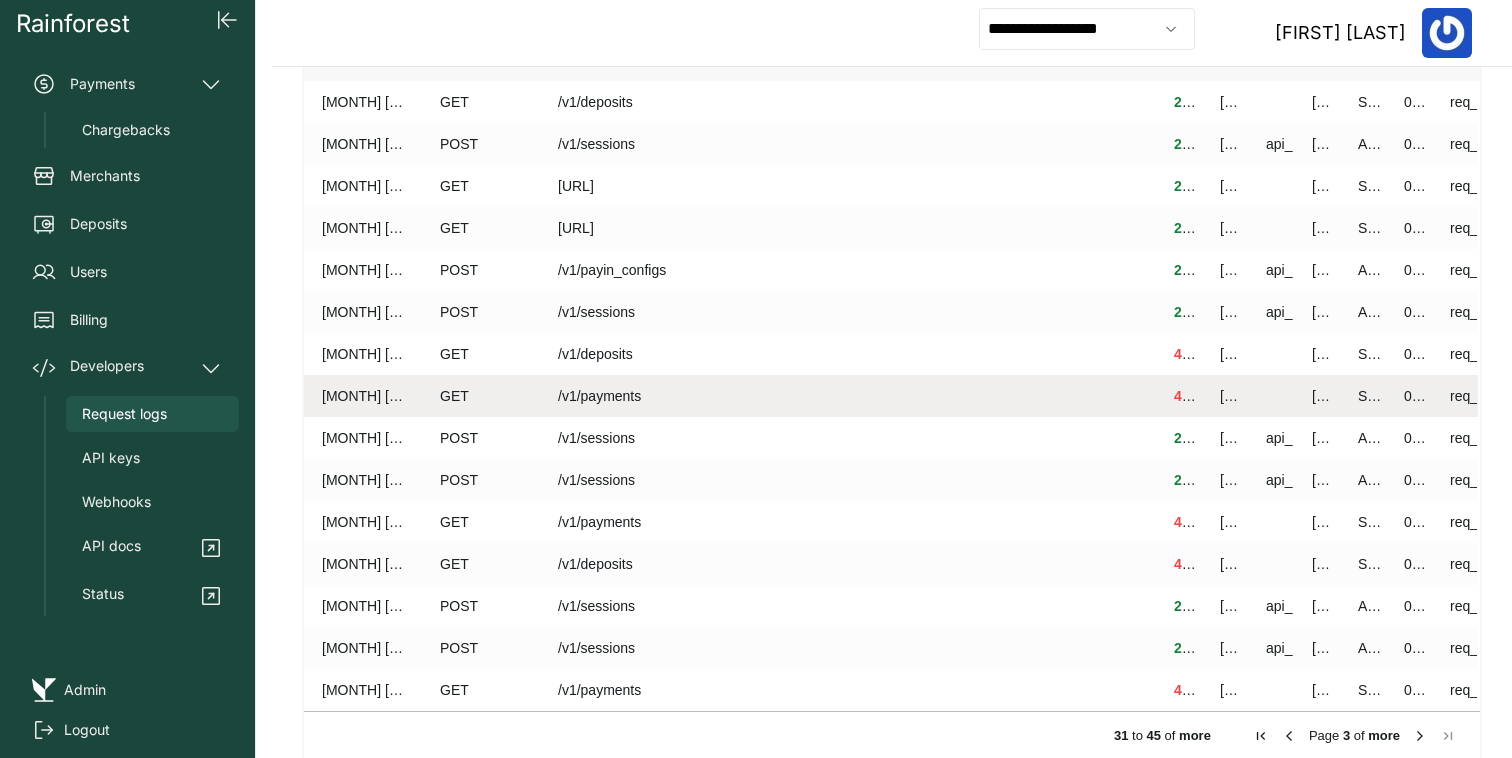 scroll, scrollTop: 156, scrollLeft: 0, axis: vertical 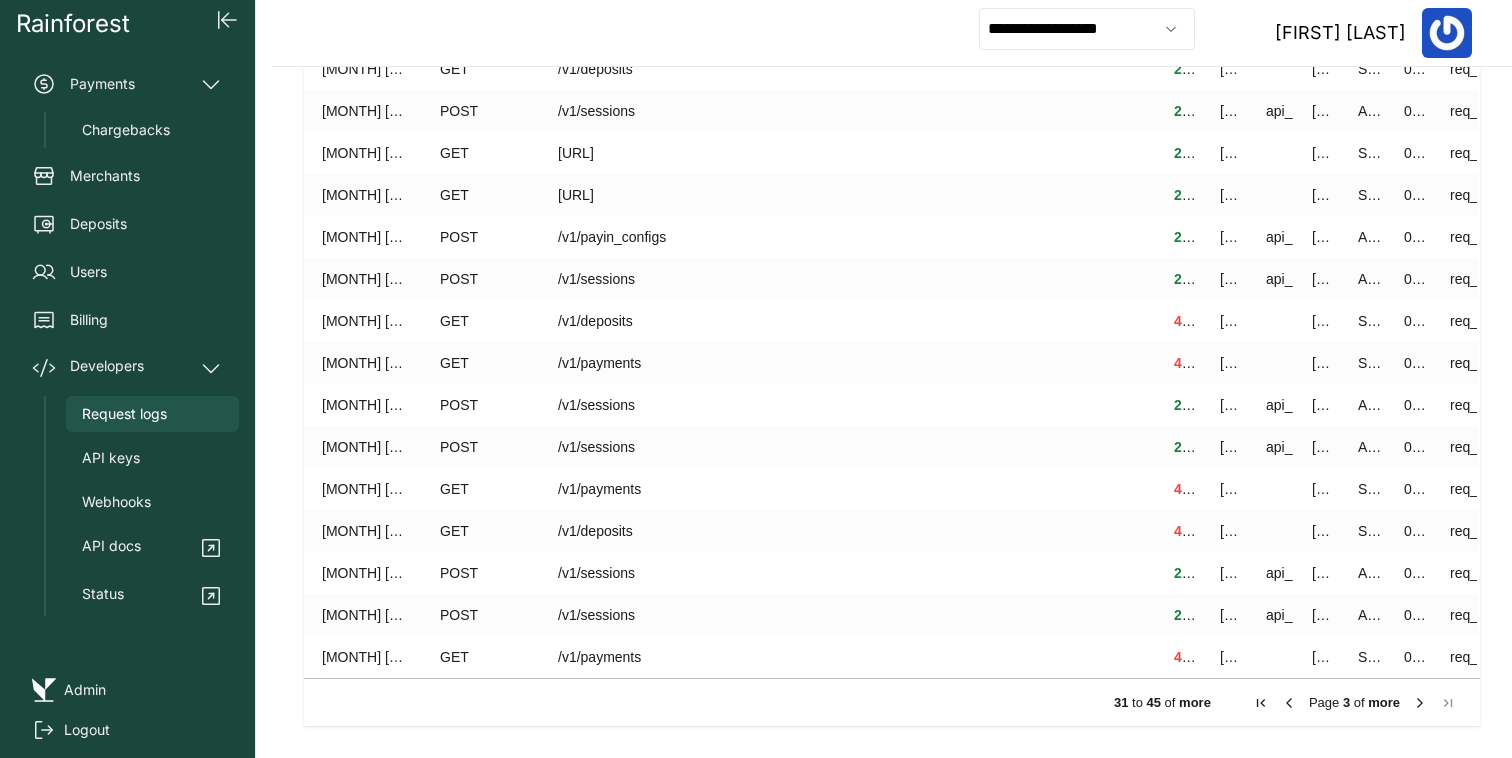 click at bounding box center (1420, 703) 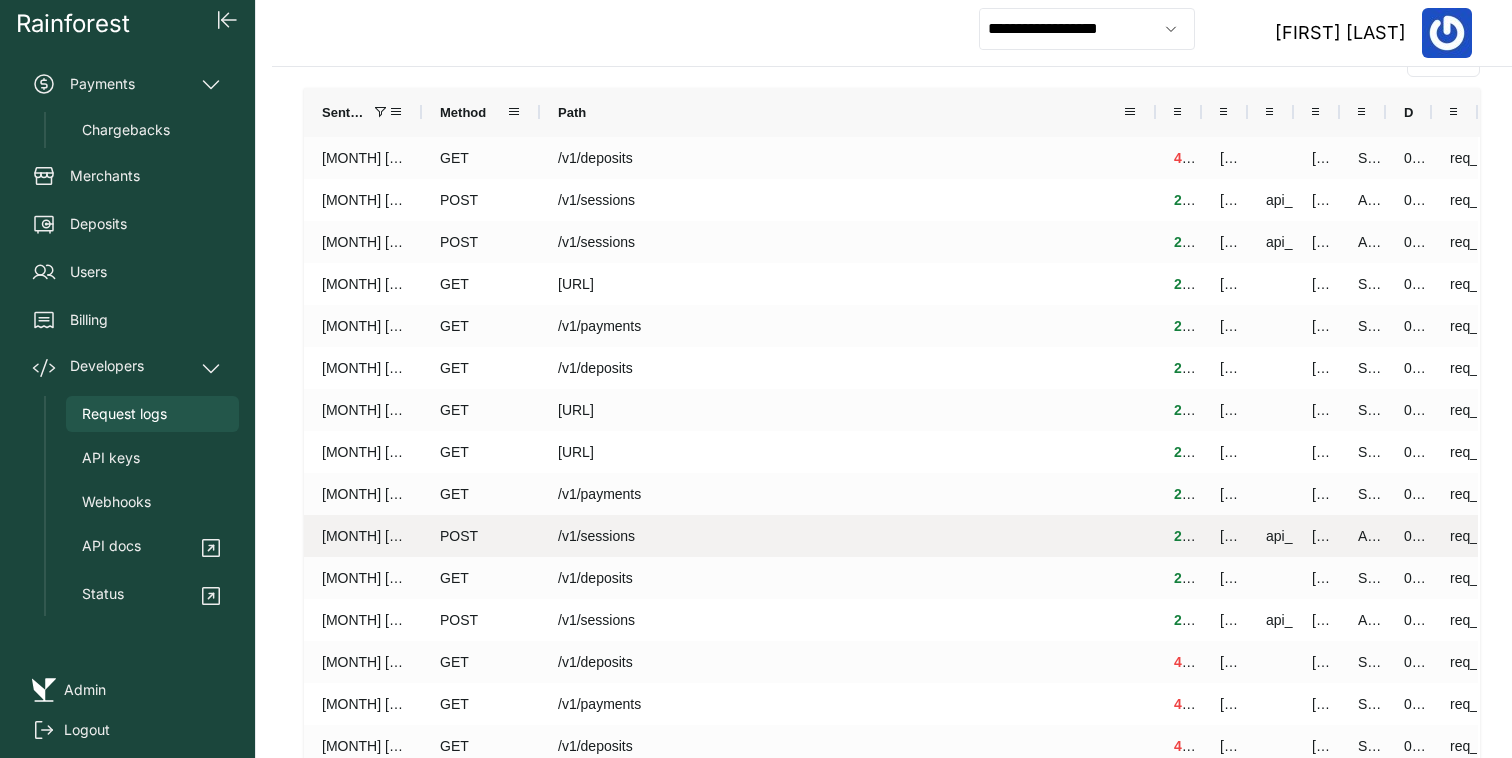 scroll, scrollTop: 156, scrollLeft: 0, axis: vertical 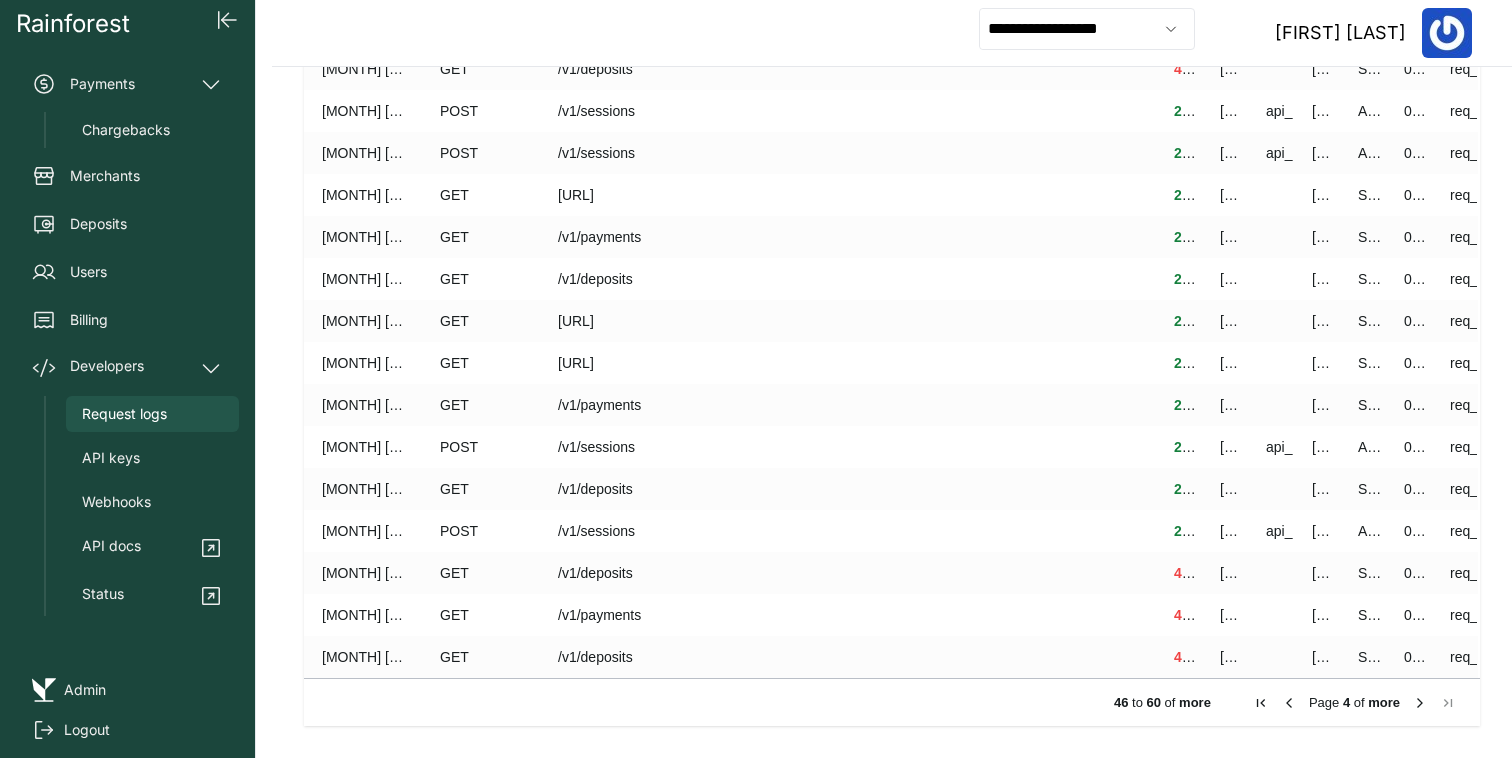 click at bounding box center [1420, 703] 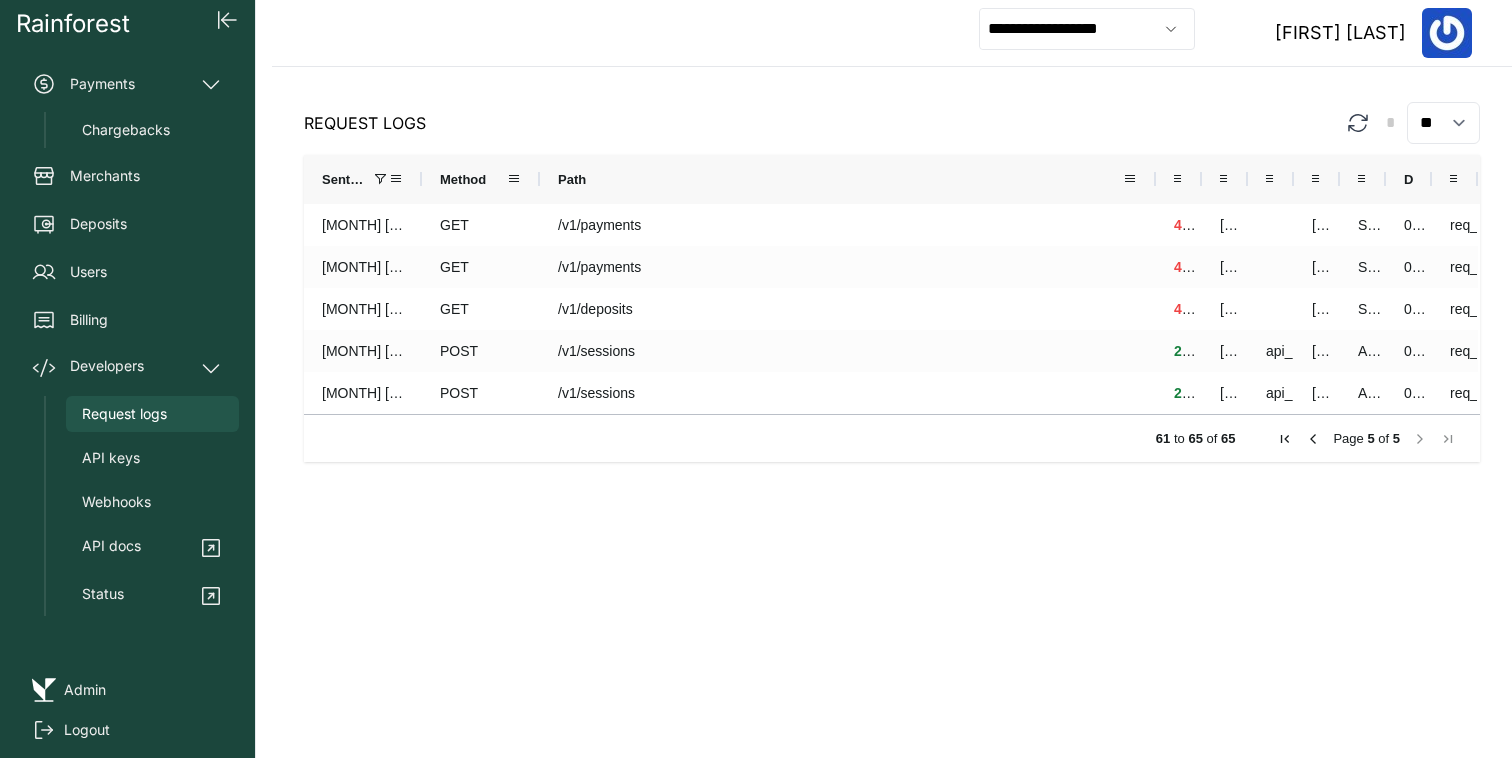 click on "Page
5
of
5" at bounding box center (1366, 439) 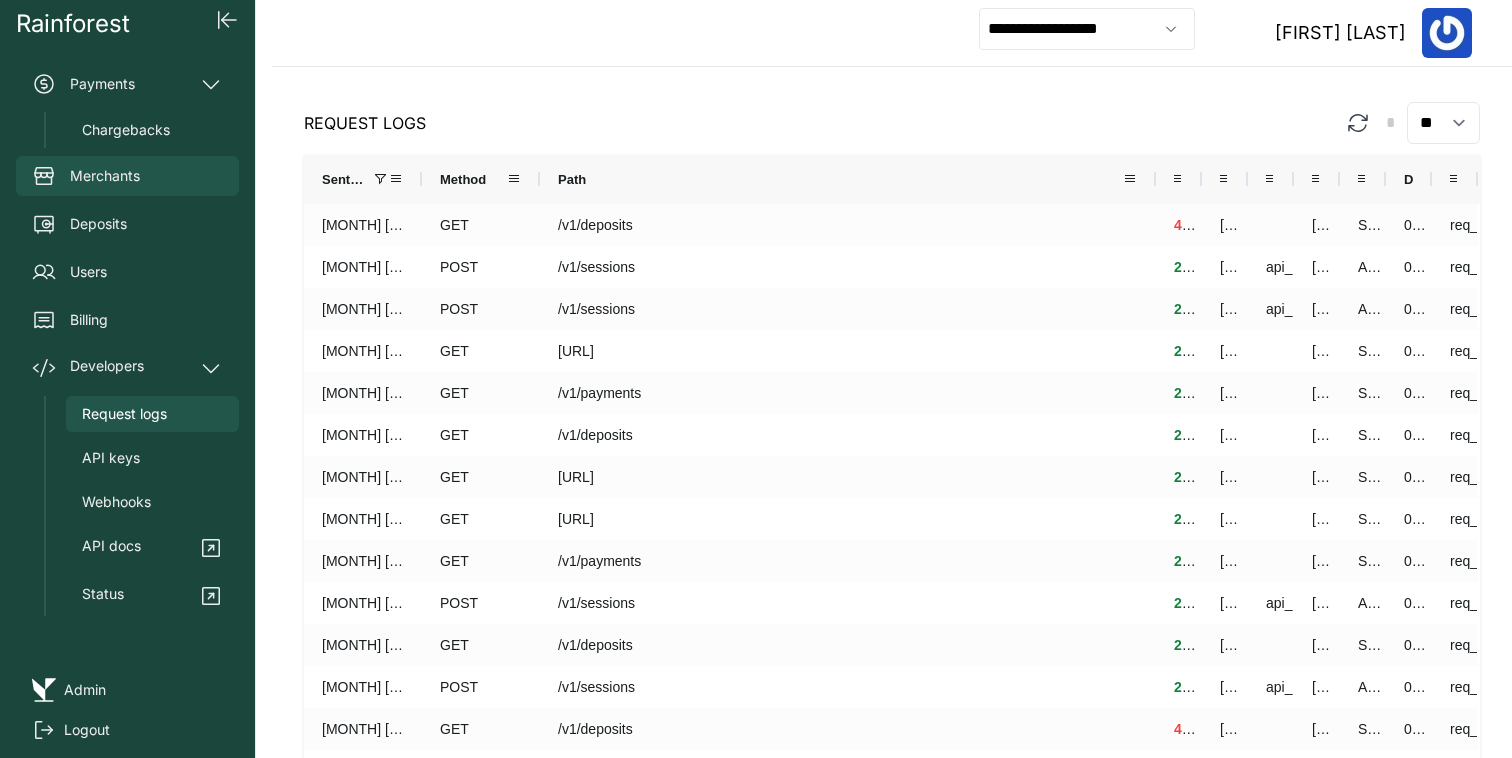 click on "Merchants" at bounding box center (127, 176) 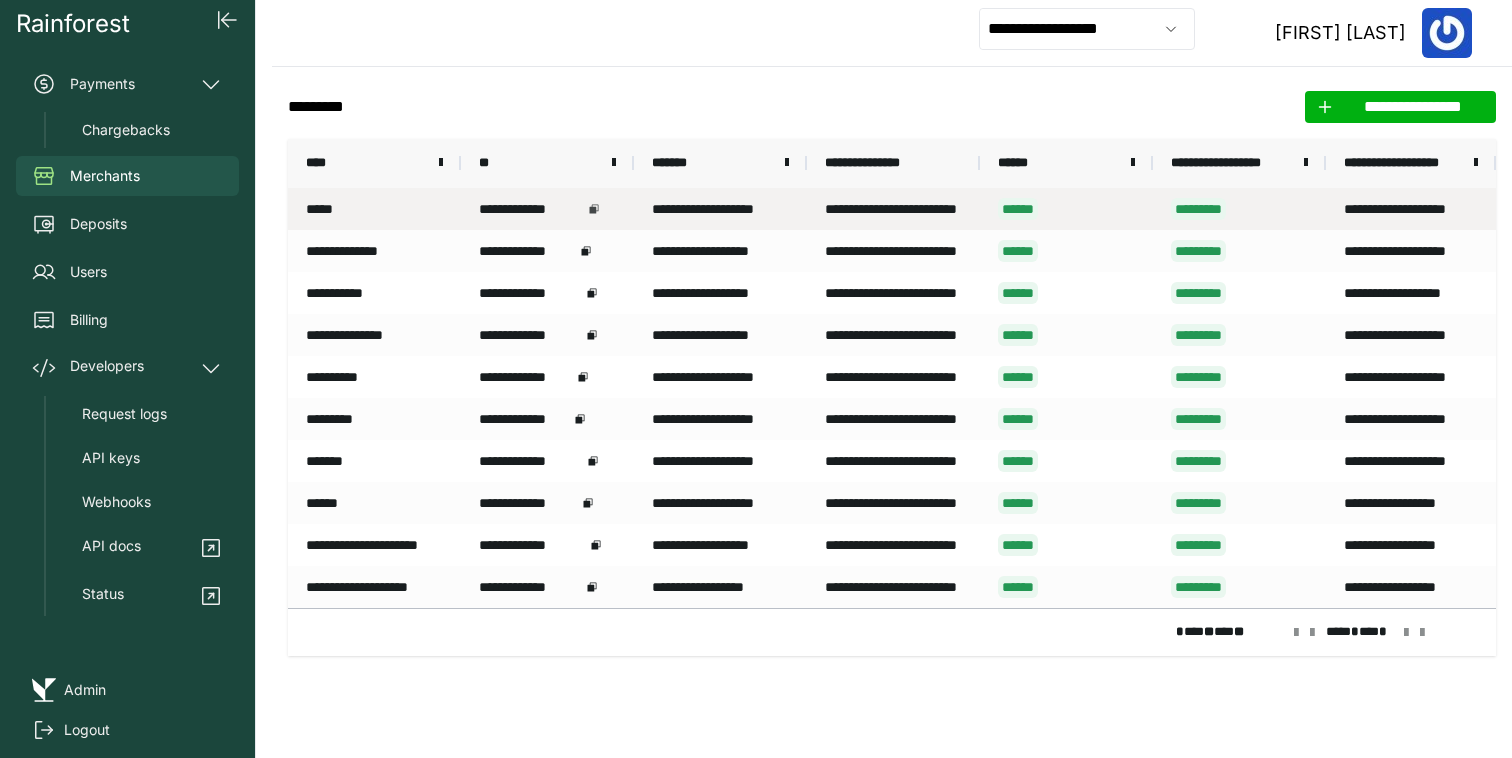 click 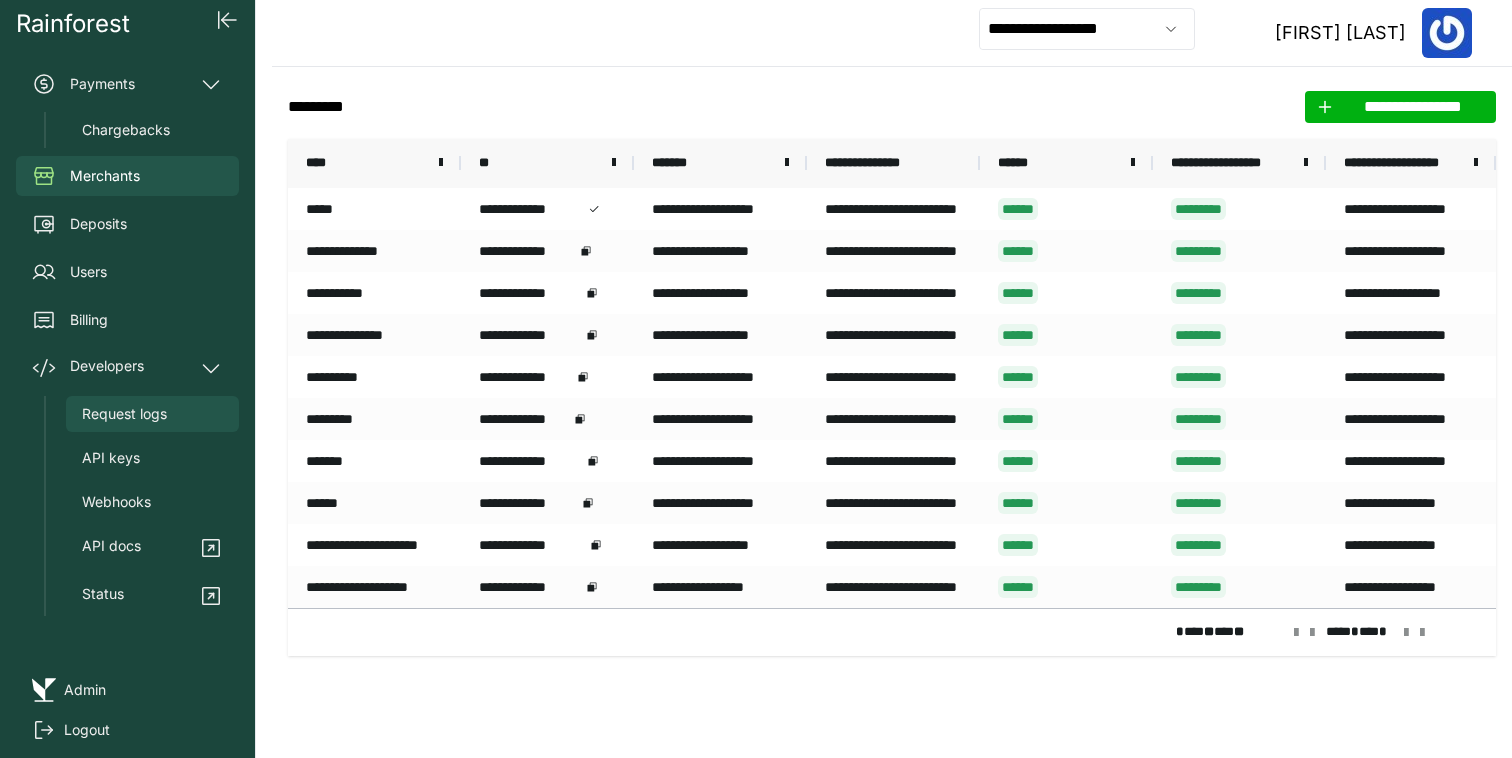 click on "Request logs" at bounding box center (152, 414) 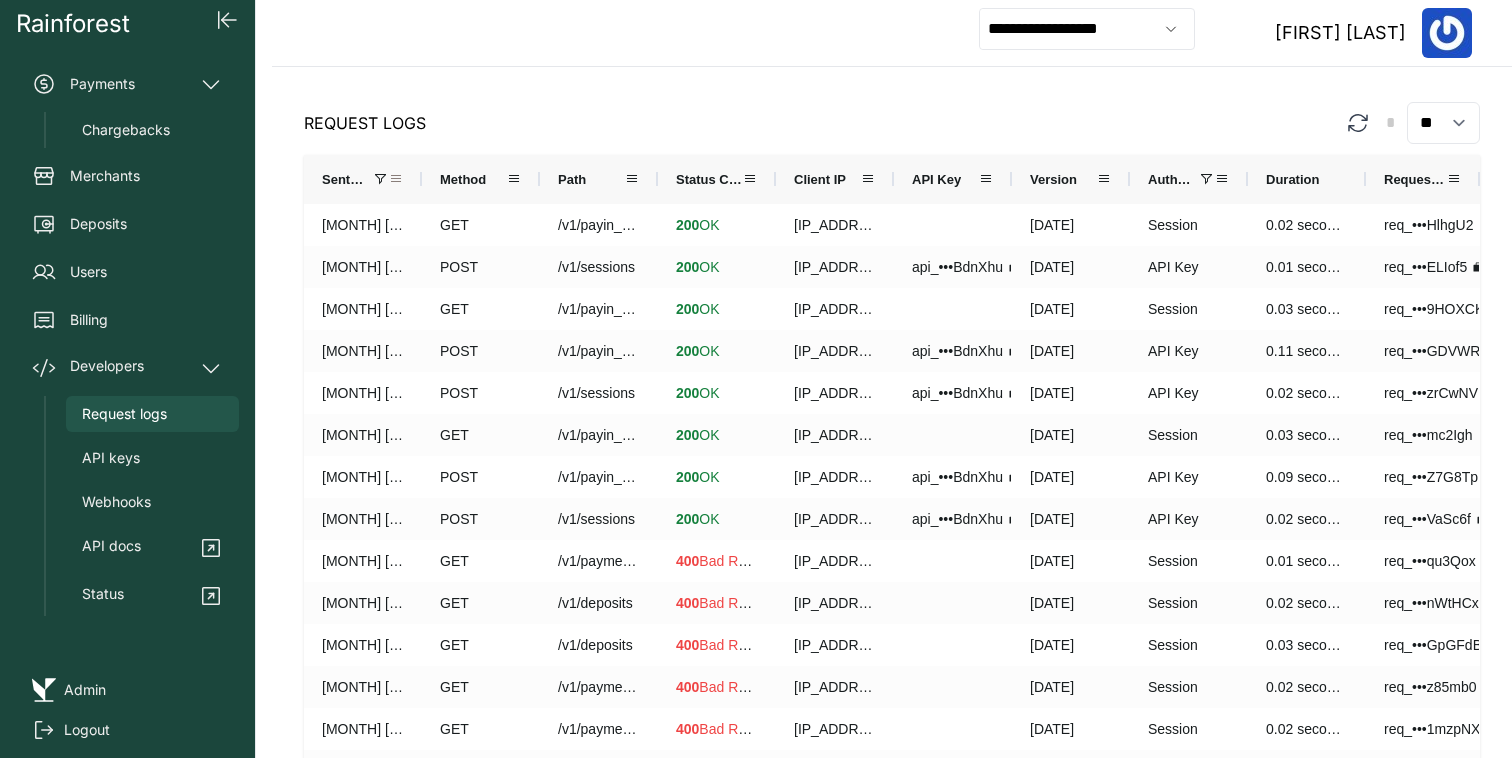 click at bounding box center (396, 179) 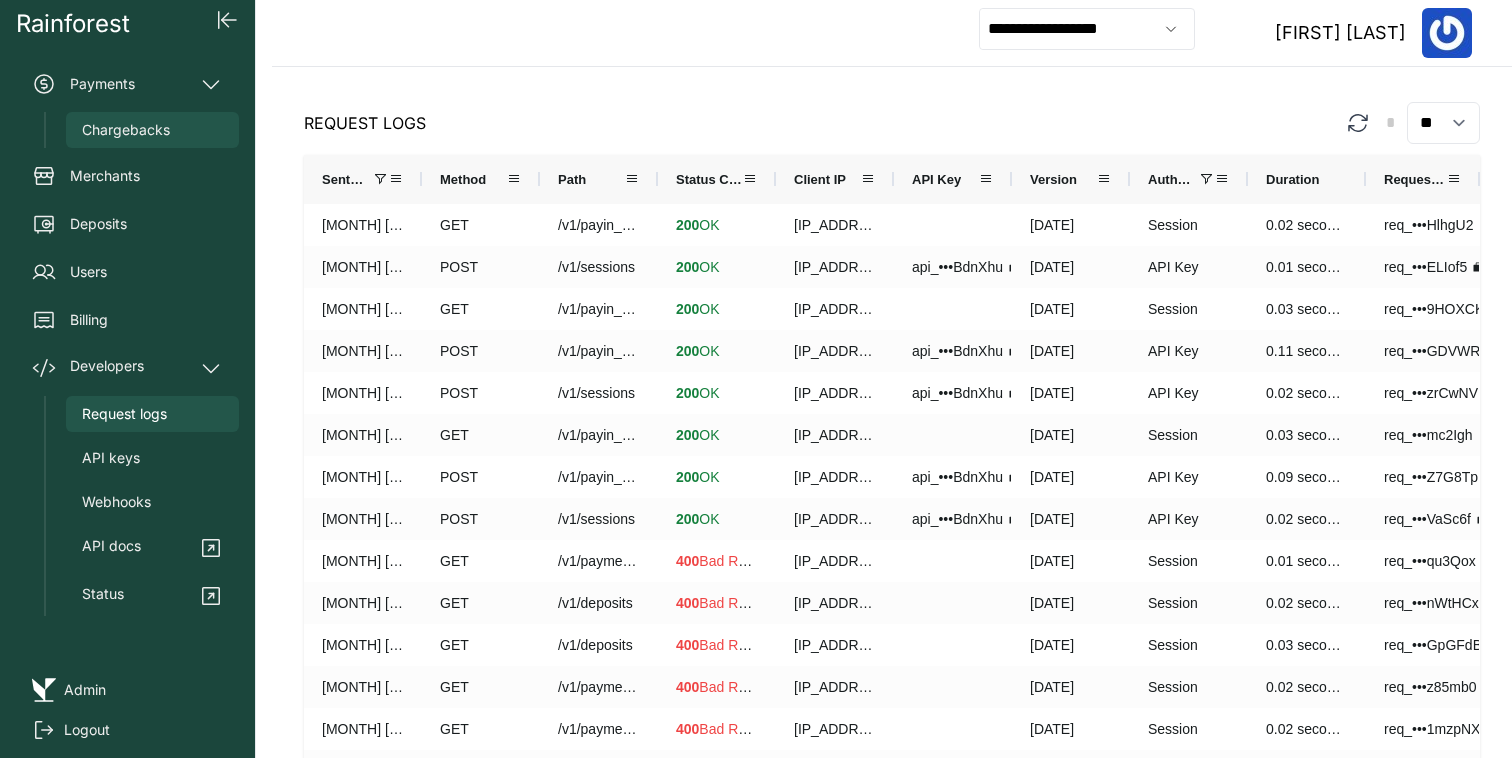 click on "Chargebacks" at bounding box center (152, 130) 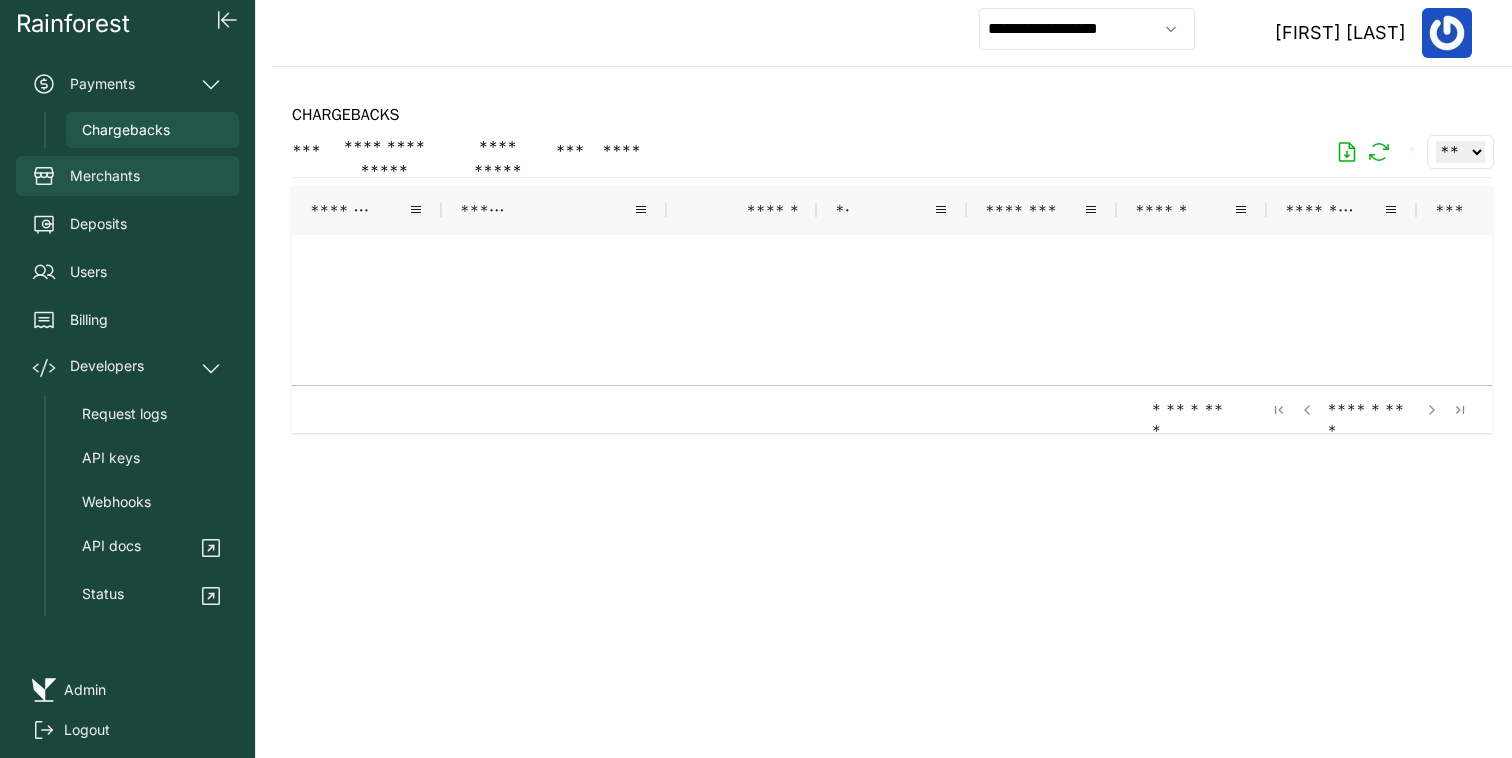 click on "Merchants" at bounding box center (127, 176) 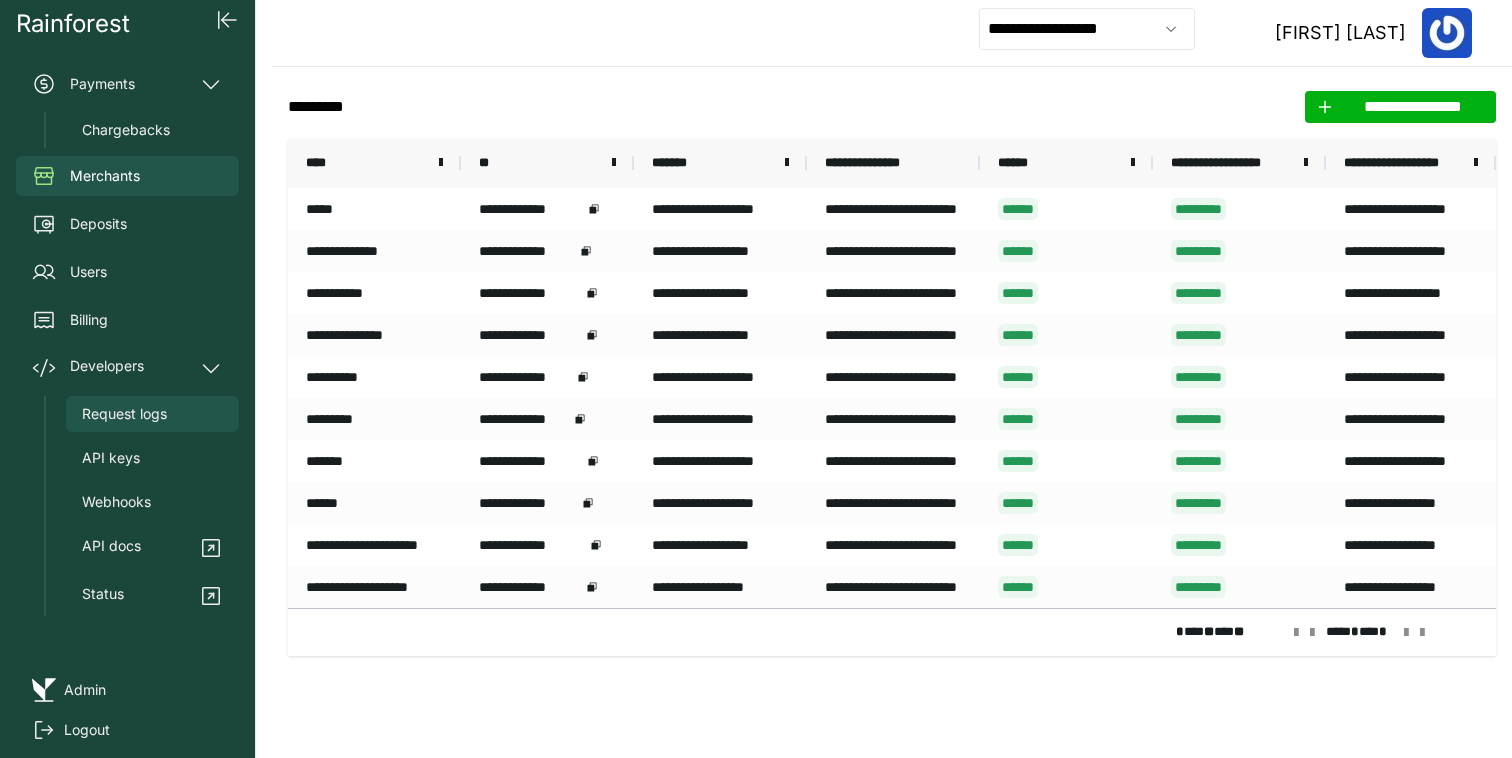 click on "Request logs" at bounding box center [124, 414] 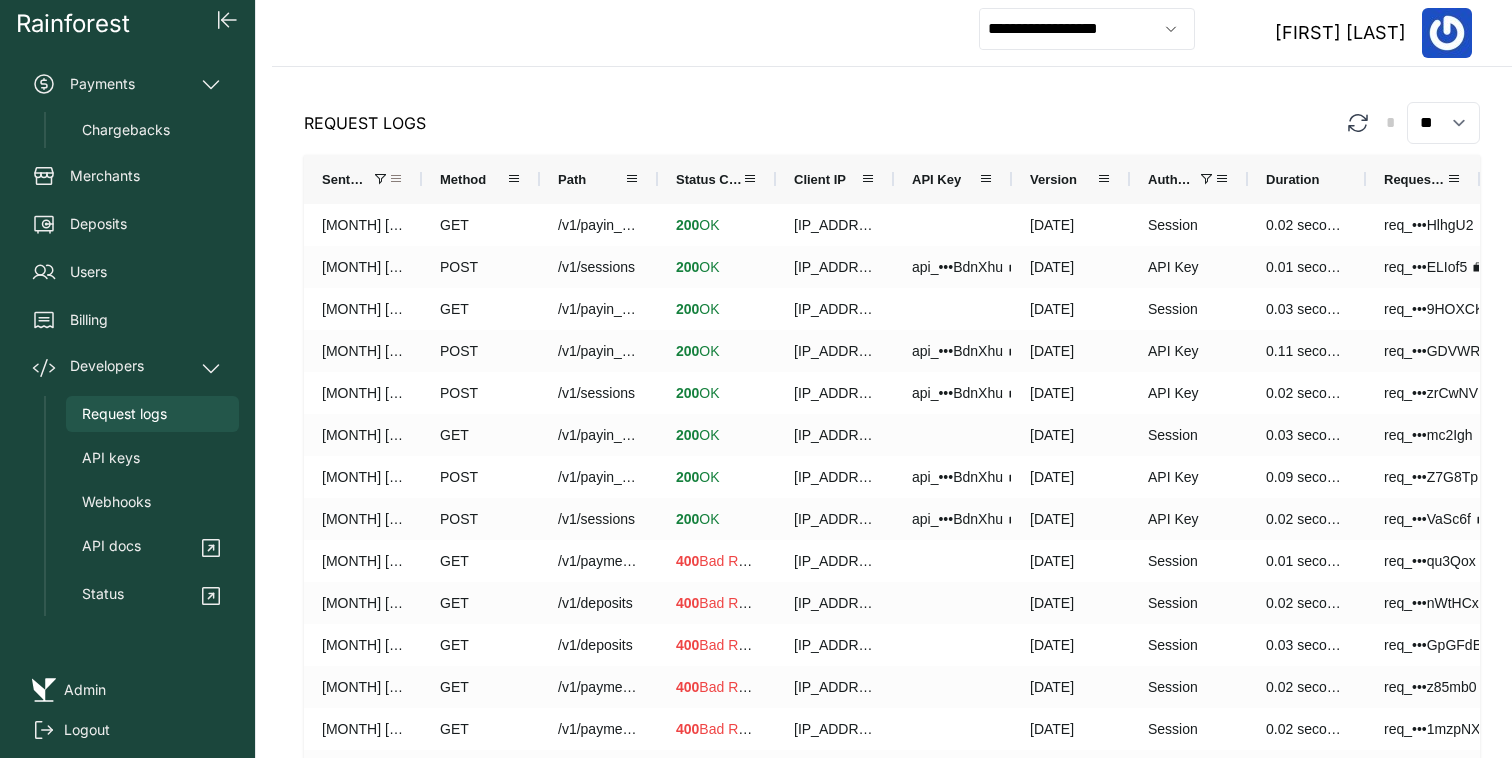 click at bounding box center (396, 179) 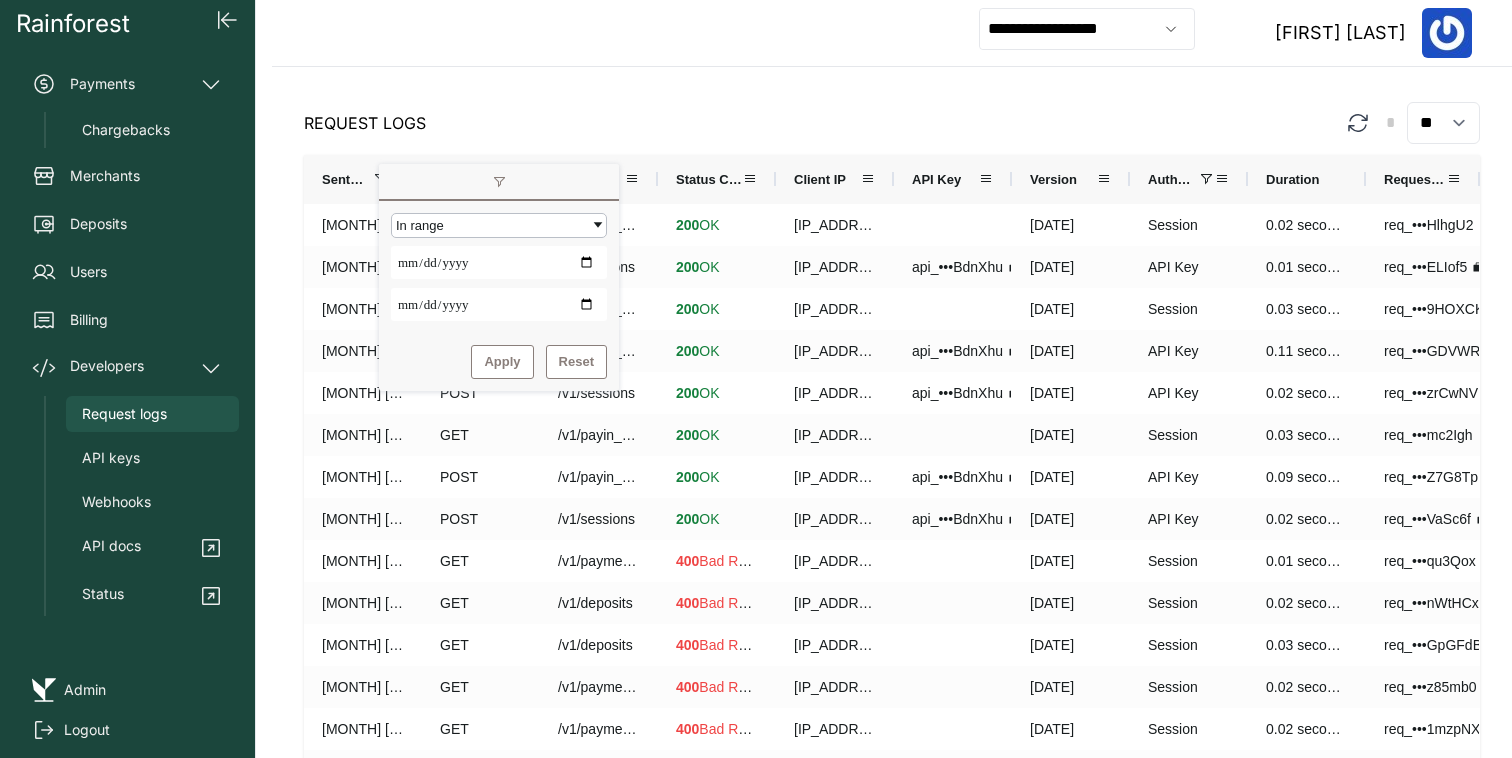 click on "**********" at bounding box center [499, 262] 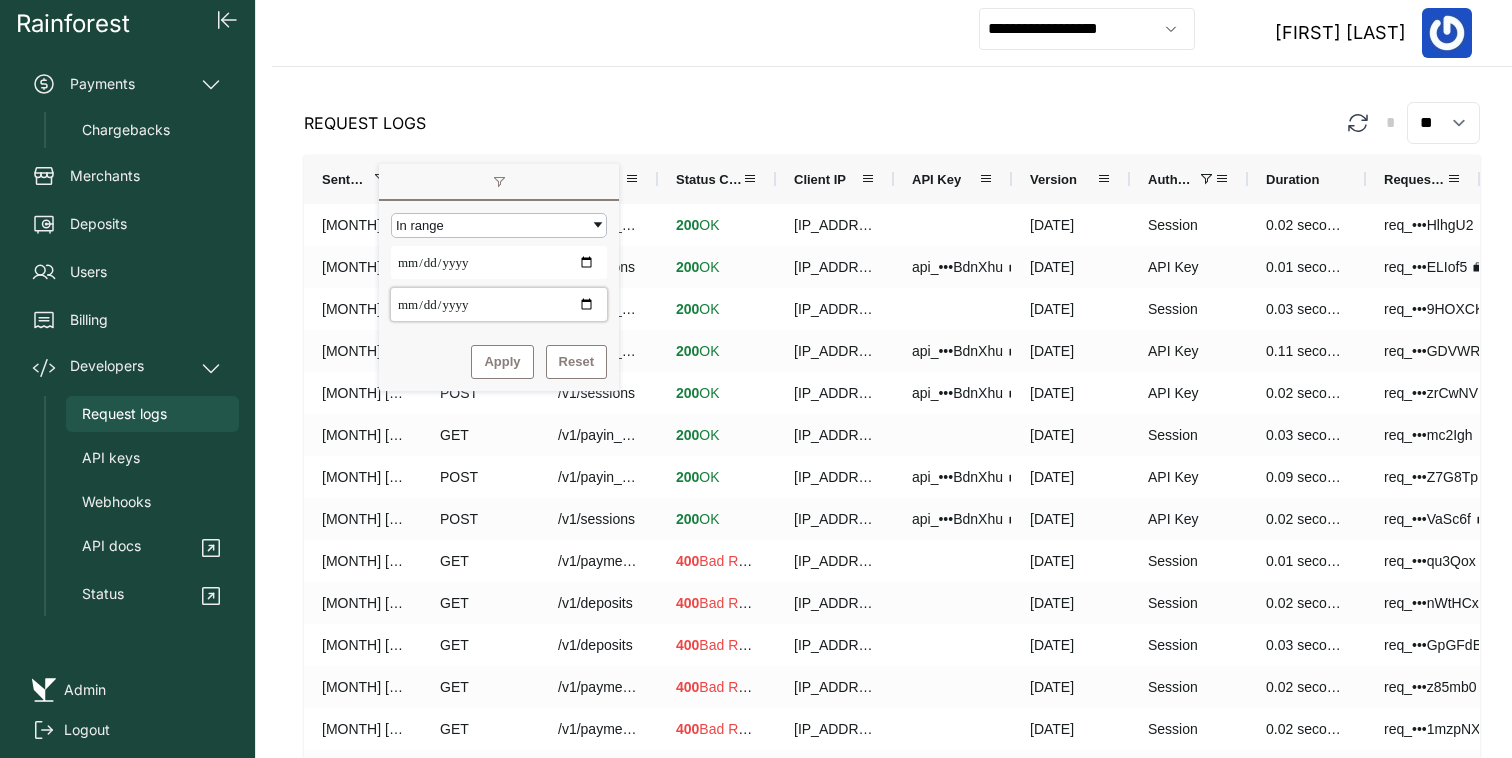 click on "**********" at bounding box center (499, 304) 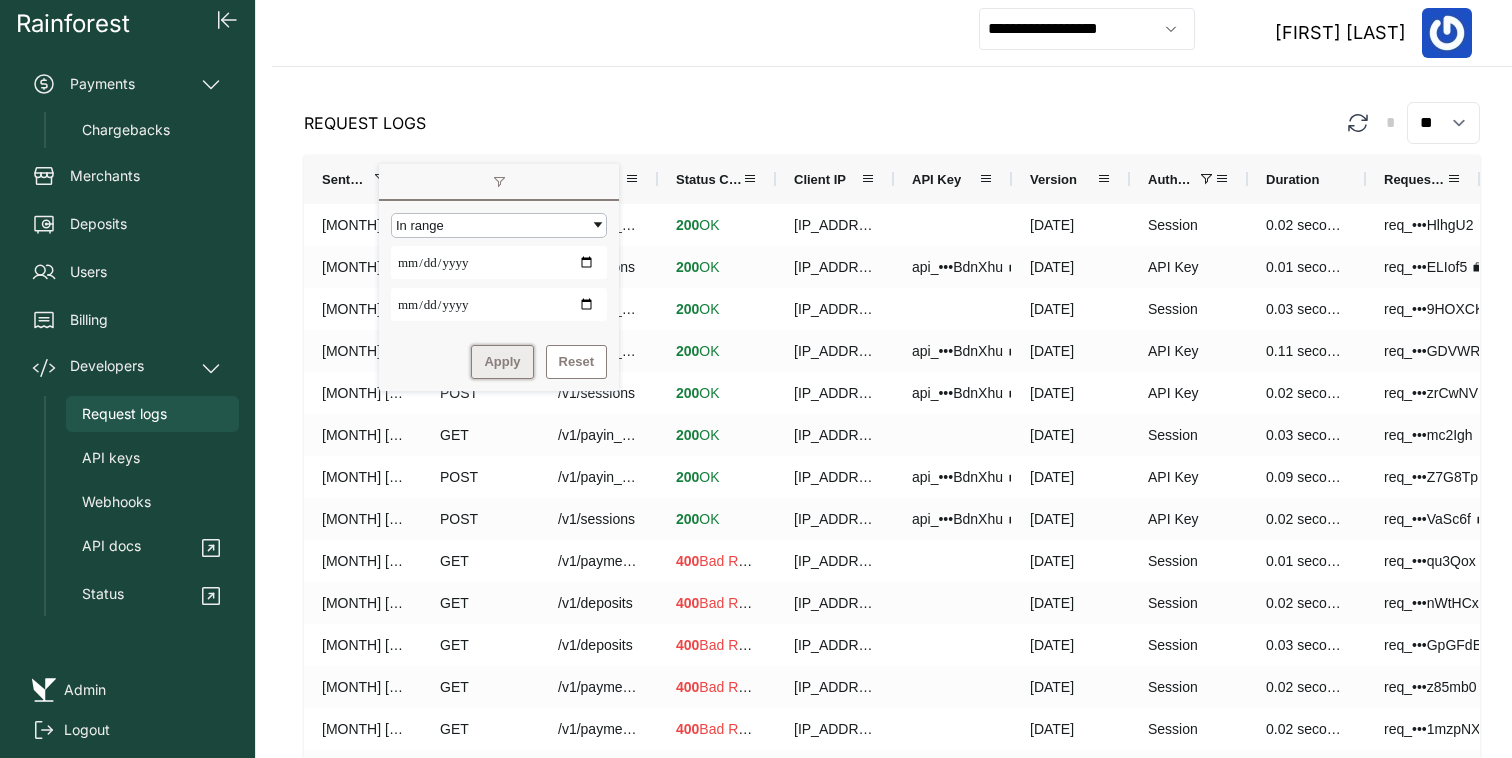 click on "Apply" at bounding box center (502, 362) 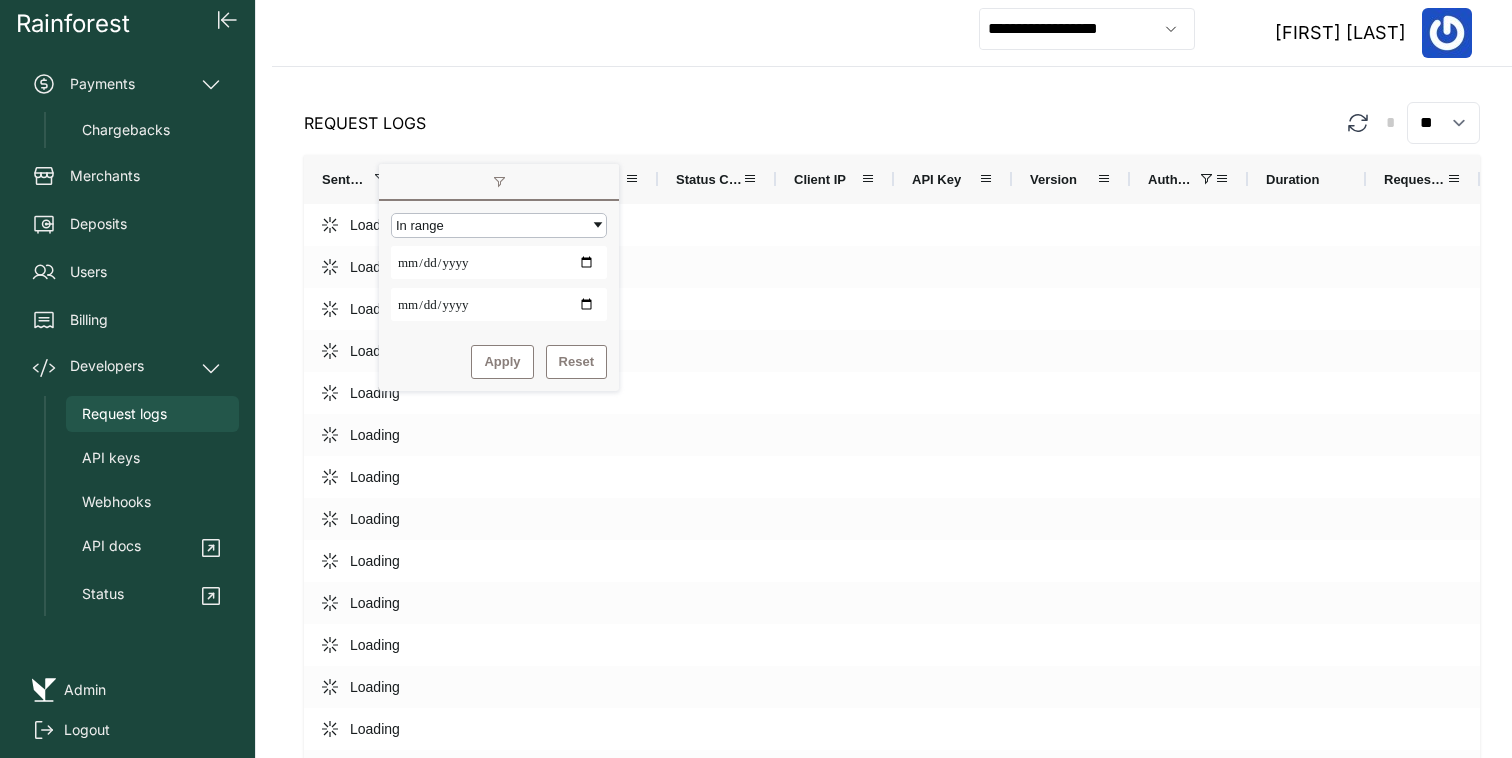 click on "Request Logs * ** ** ** ***" 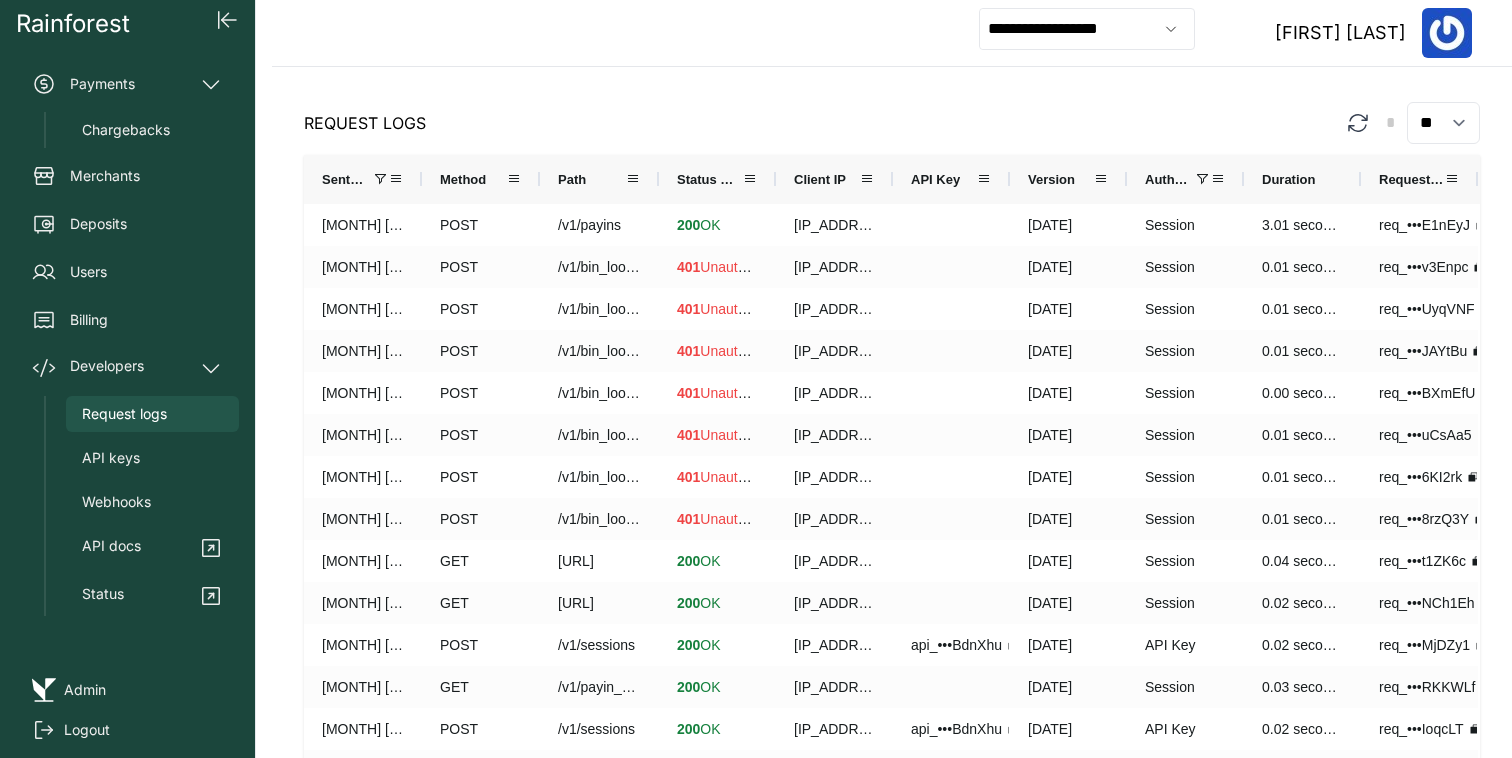 drag, startPoint x: 654, startPoint y: 177, endPoint x: 850, endPoint y: 177, distance: 196 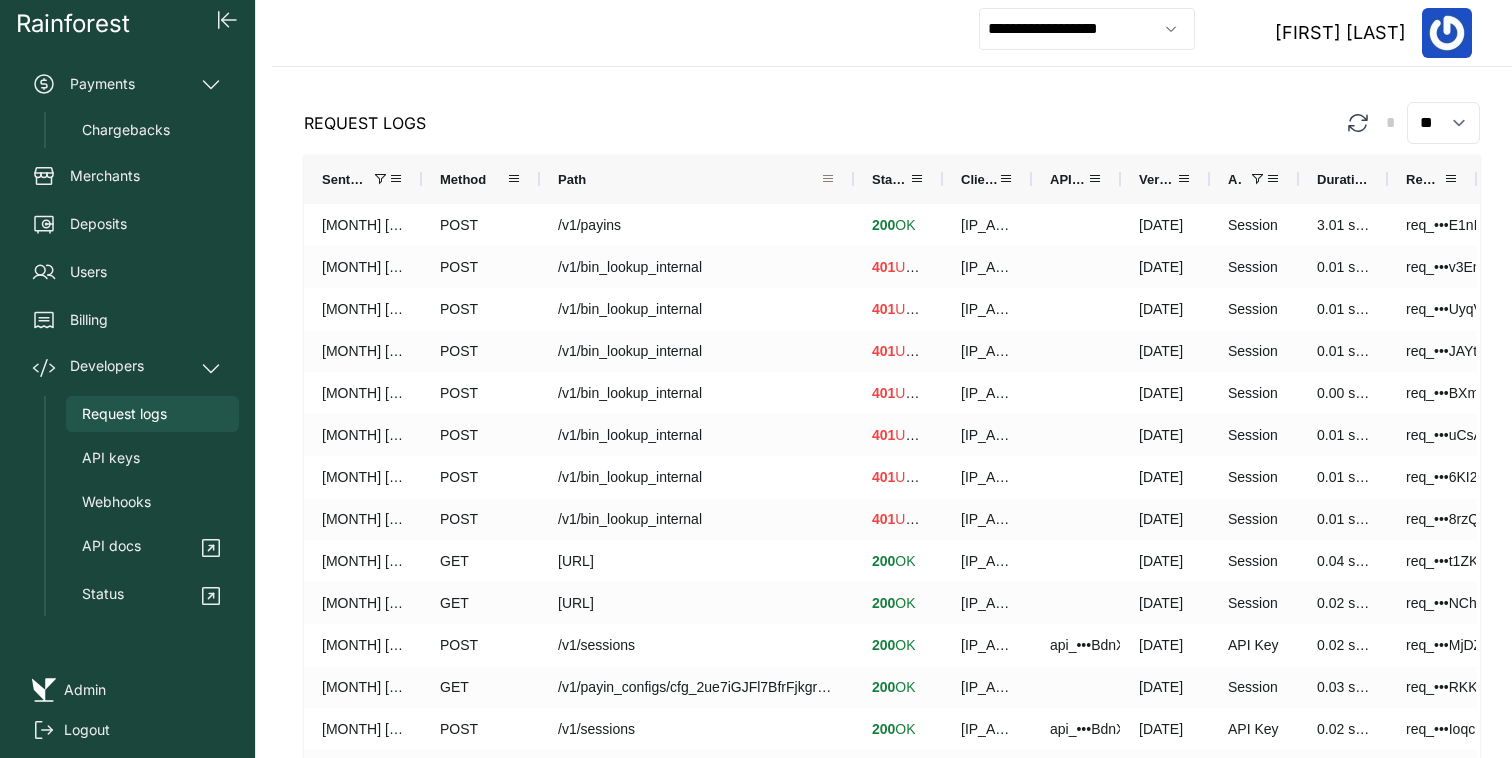 click at bounding box center [828, 179] 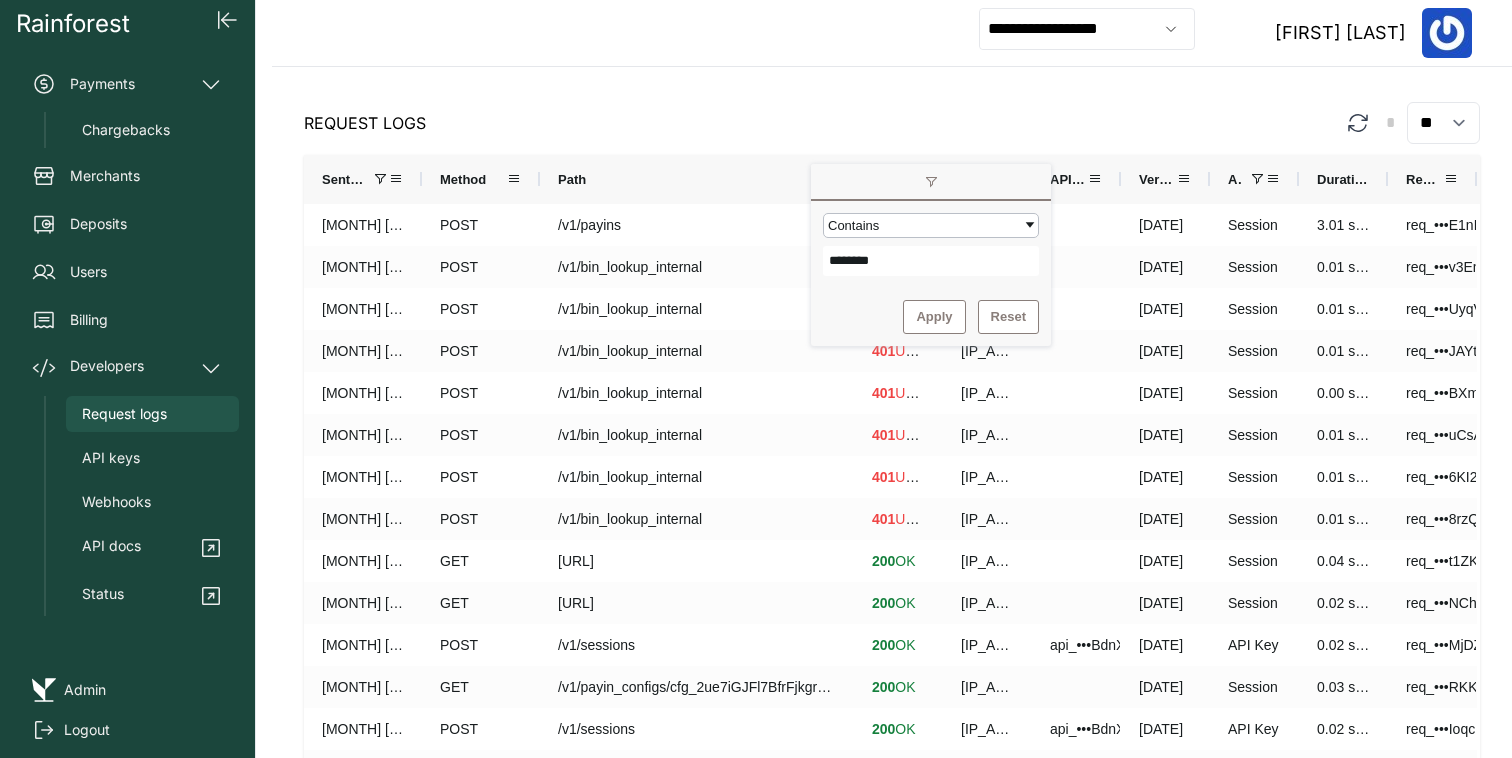 type on "********" 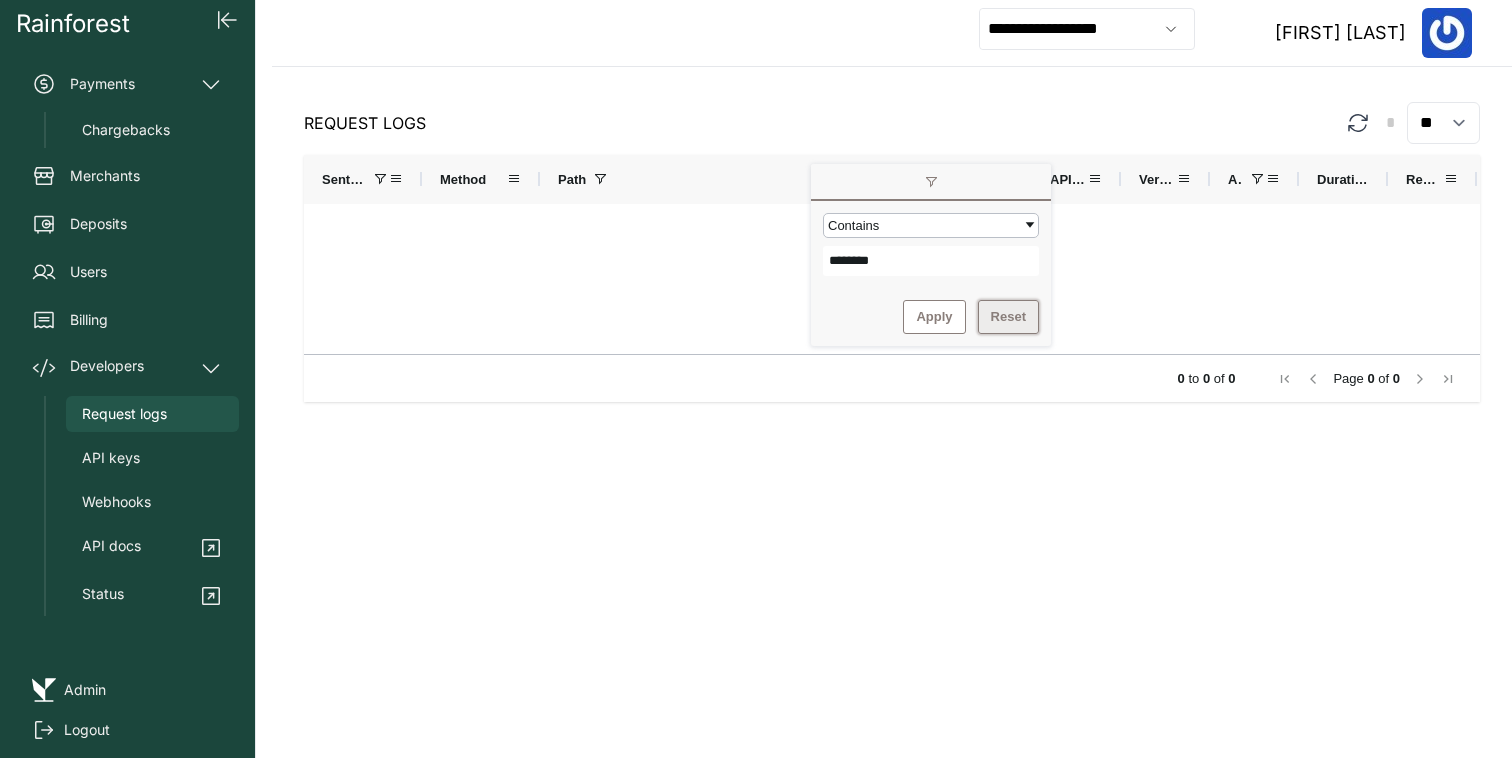 click on "Reset" at bounding box center [1008, 317] 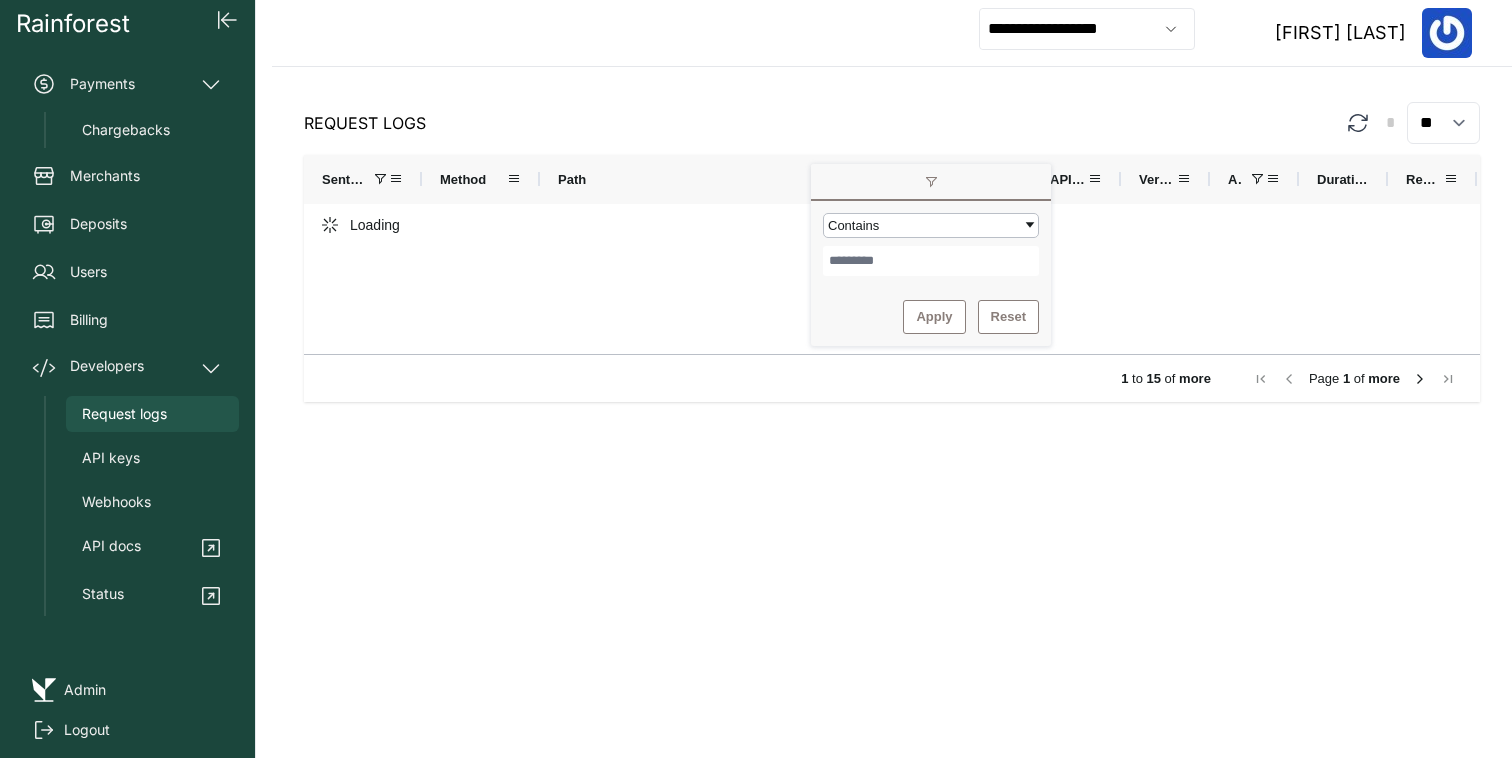 click on "Request Logs * ** ** ** ***" 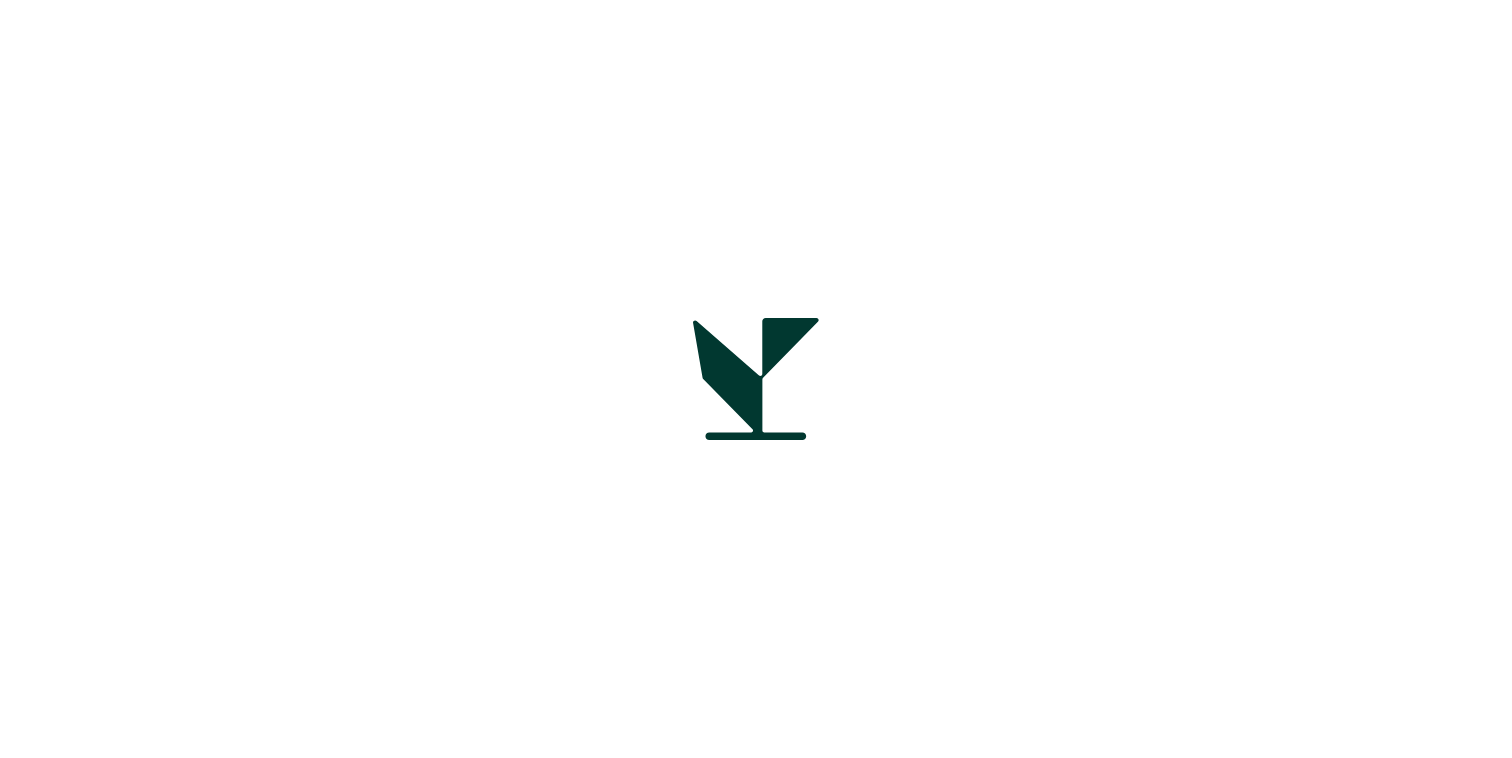 scroll, scrollTop: 0, scrollLeft: 0, axis: both 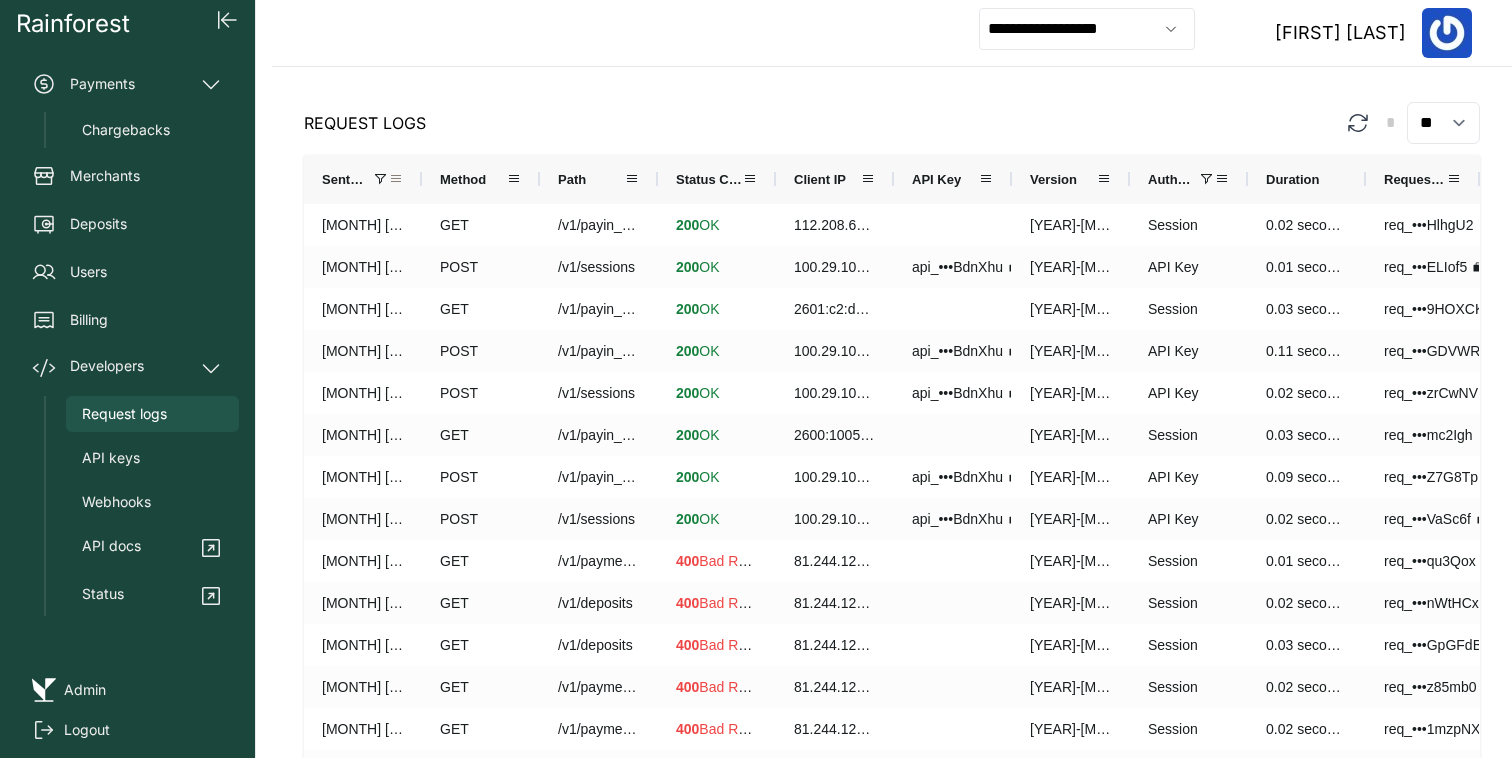 click at bounding box center [396, 179] 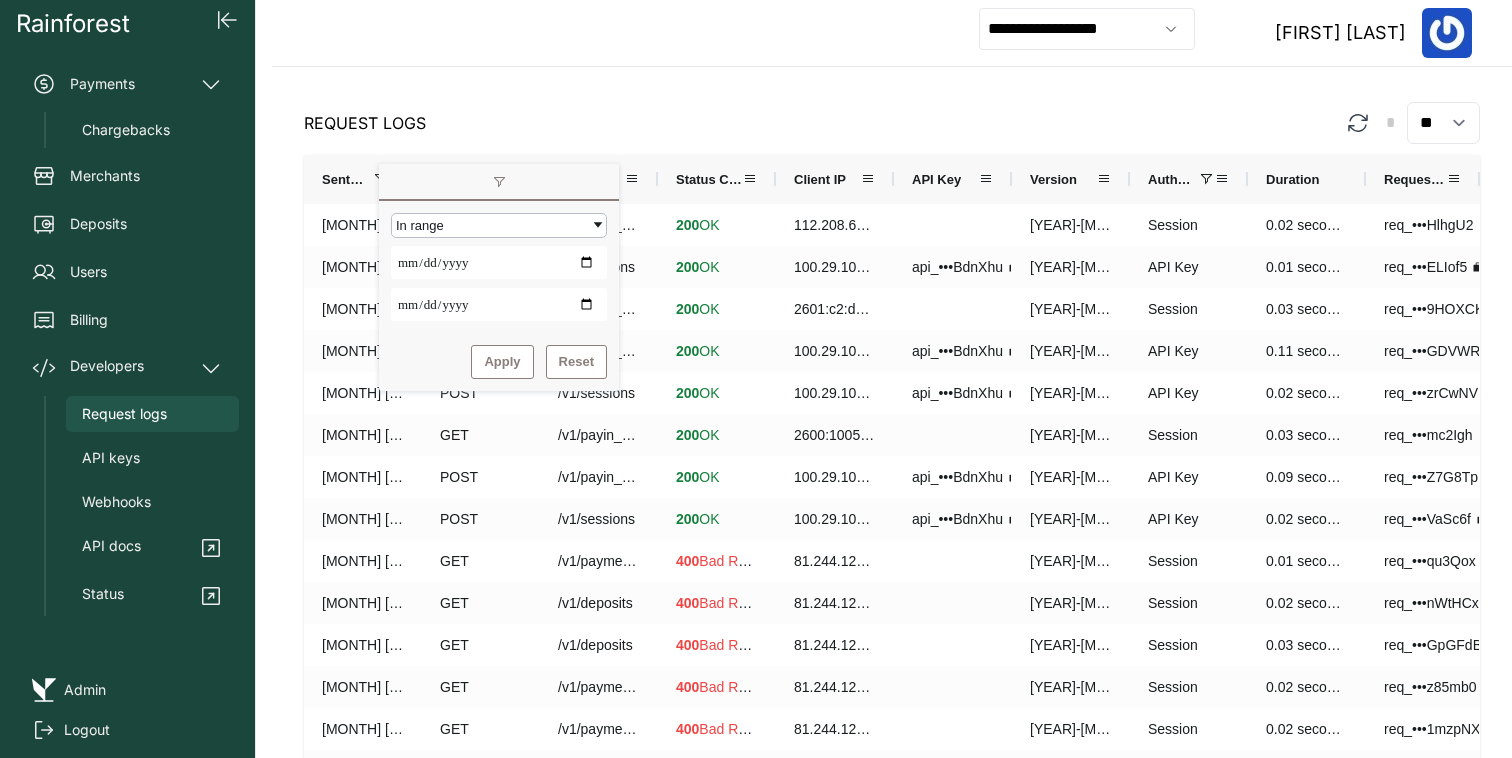 click on "**********" at bounding box center [499, 262] 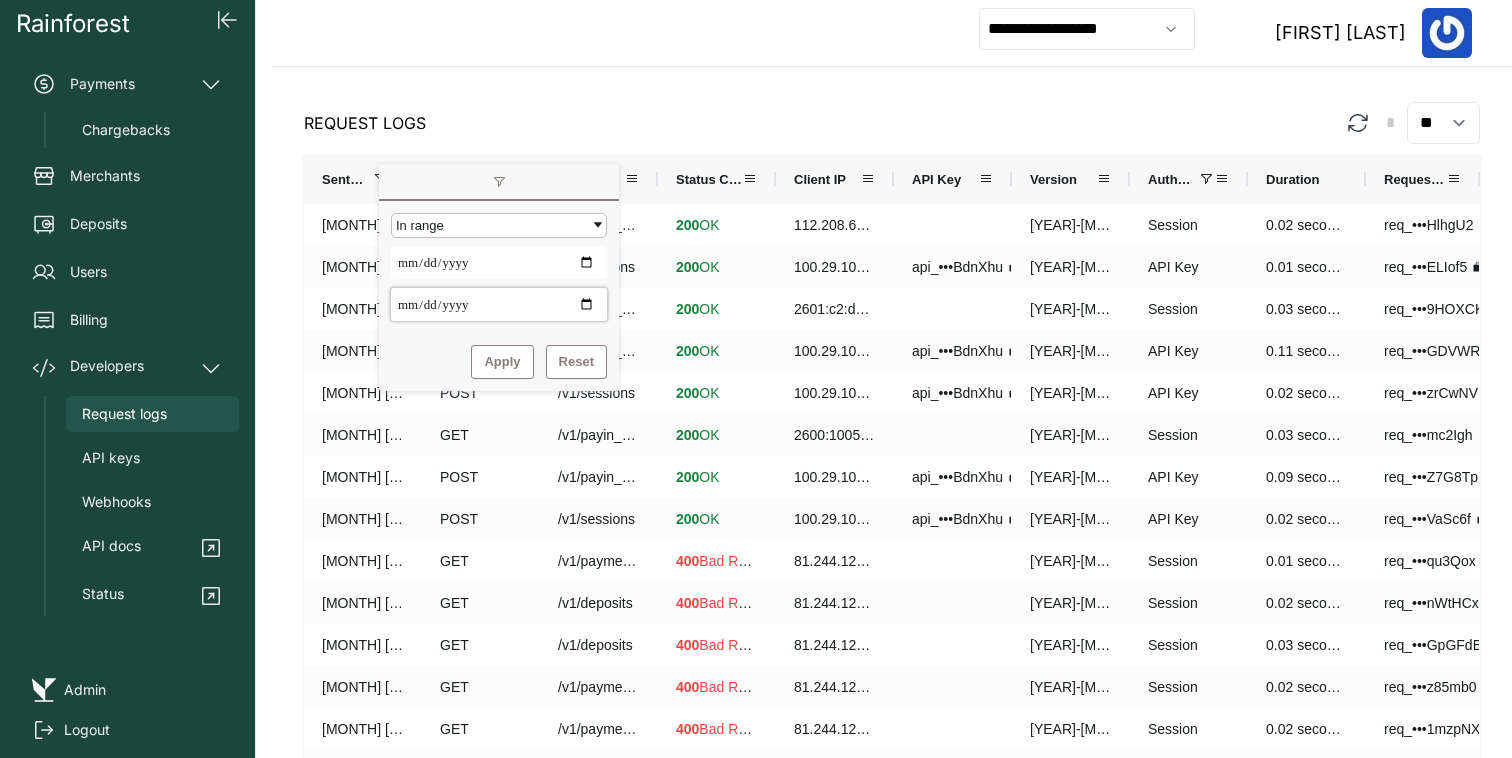 click on "**********" at bounding box center (499, 304) 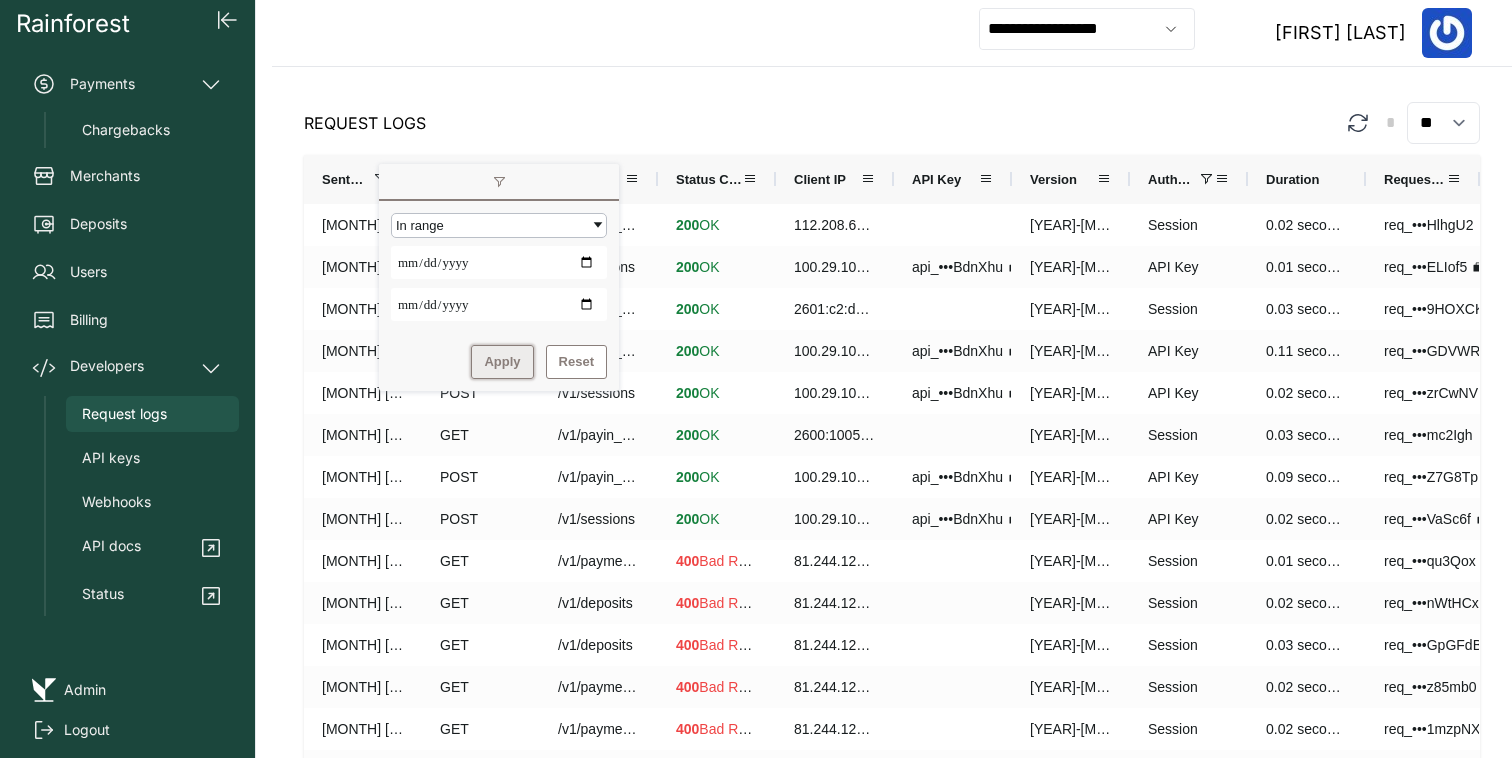 click on "Apply" at bounding box center [502, 362] 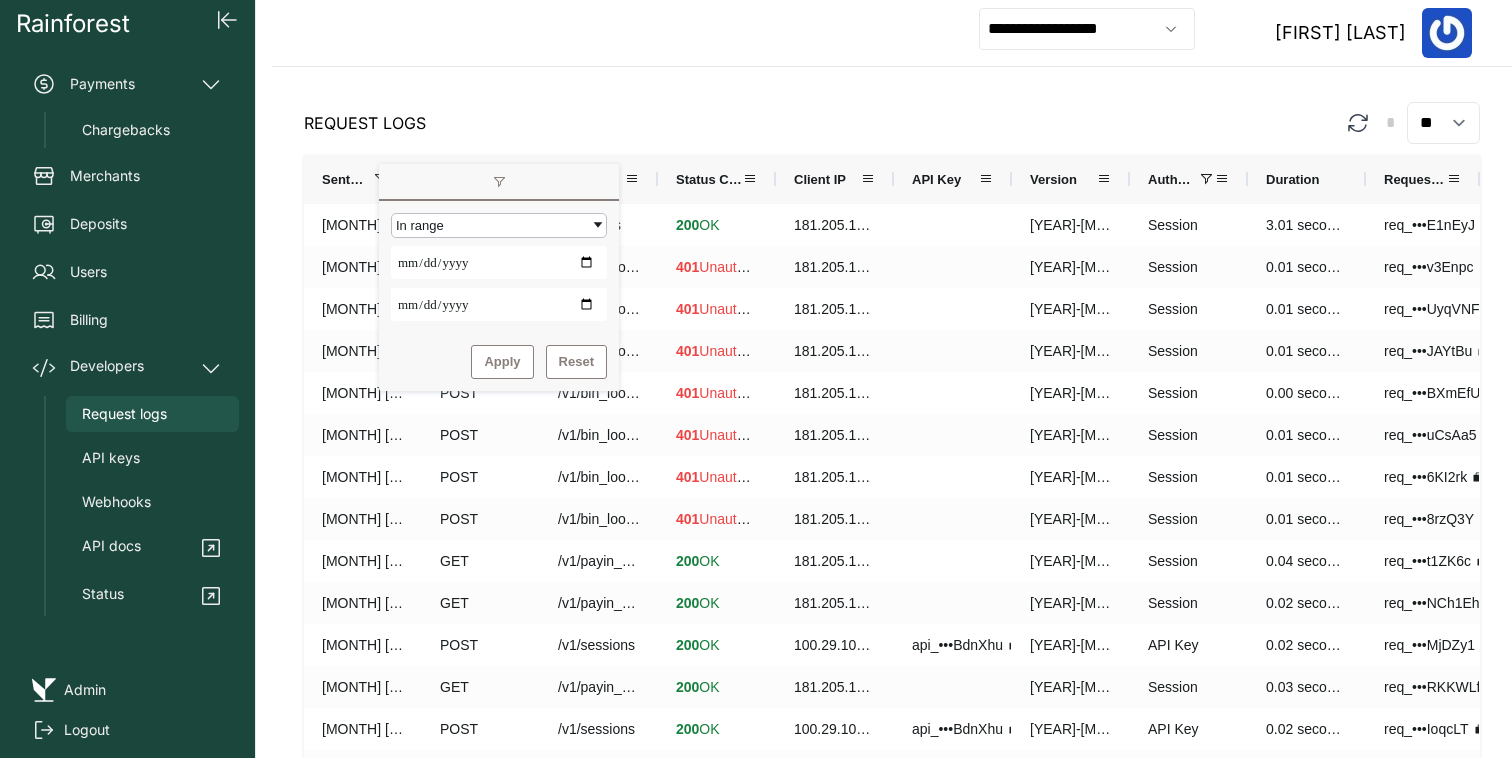 click on "Request Logs * ** ** ** ***" 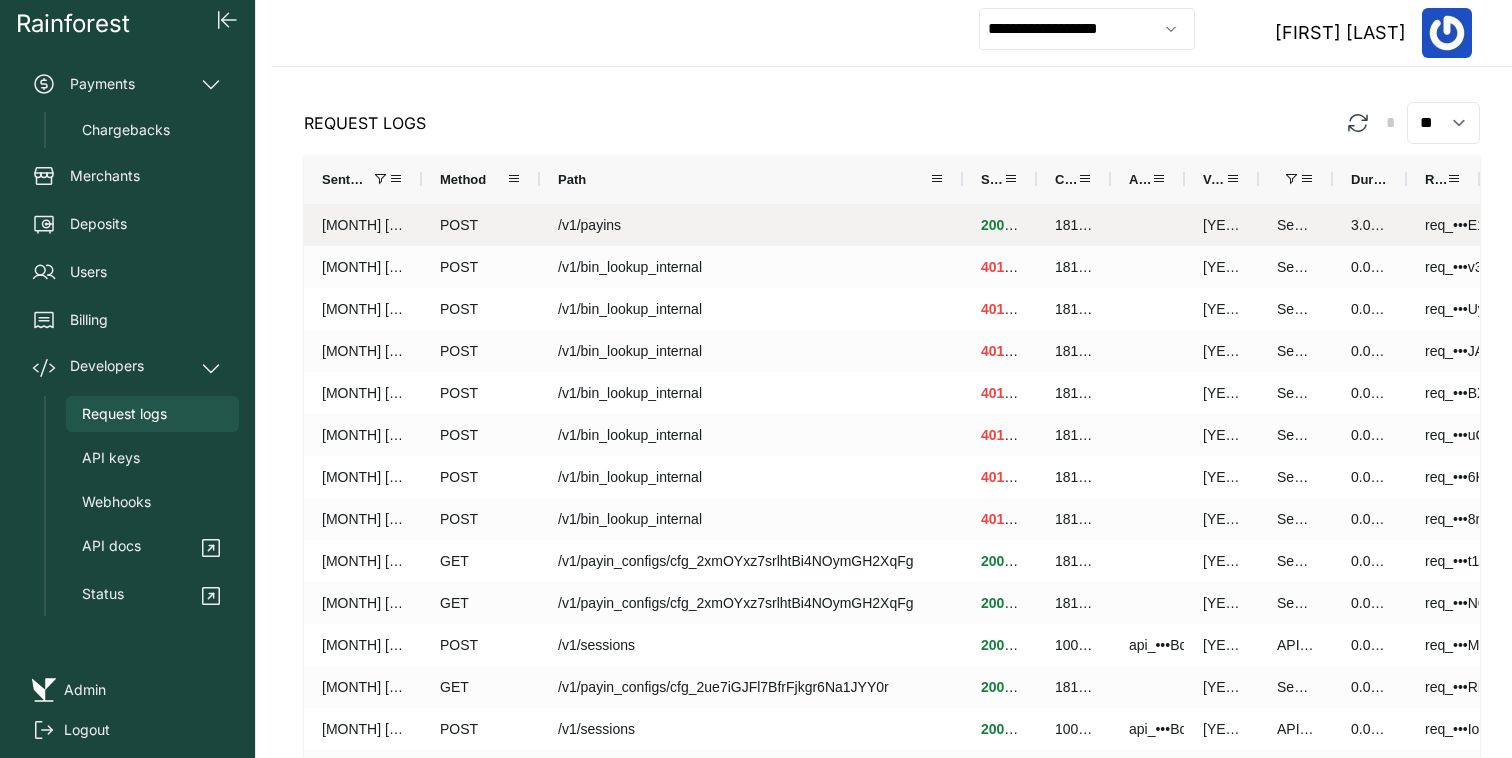 drag, startPoint x: 656, startPoint y: 182, endPoint x: 958, endPoint y: 208, distance: 303.11713 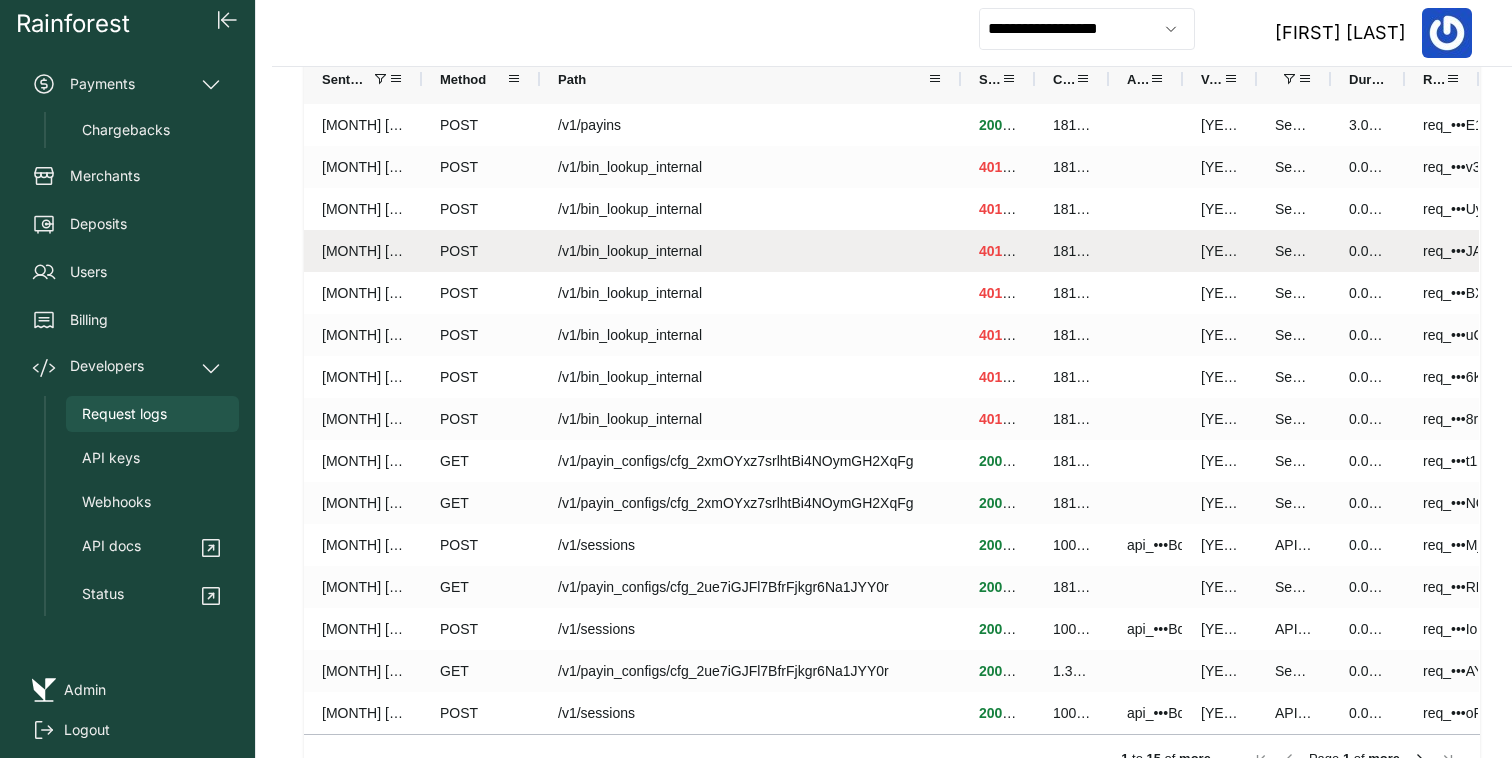 scroll, scrollTop: 156, scrollLeft: 0, axis: vertical 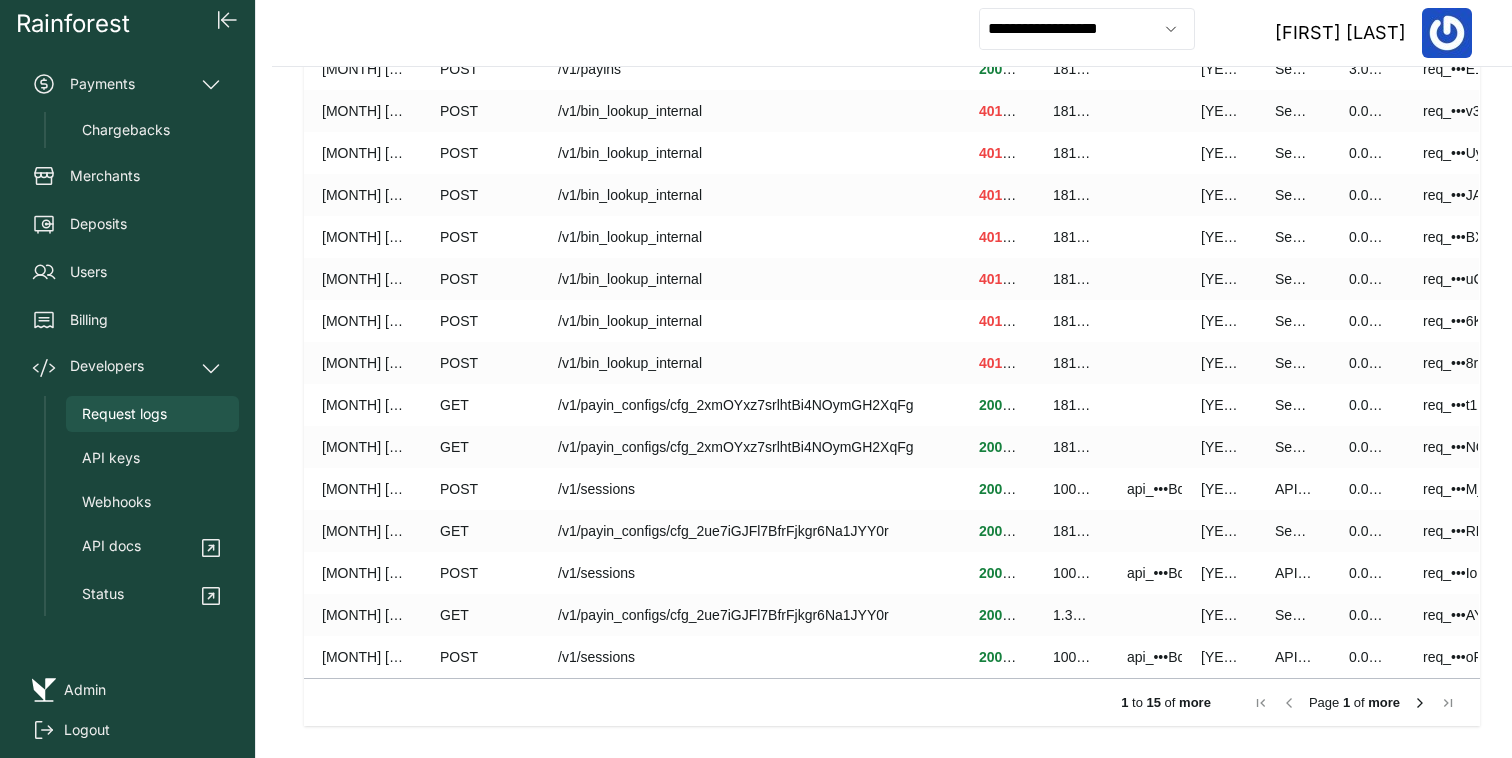 click at bounding box center (1420, 703) 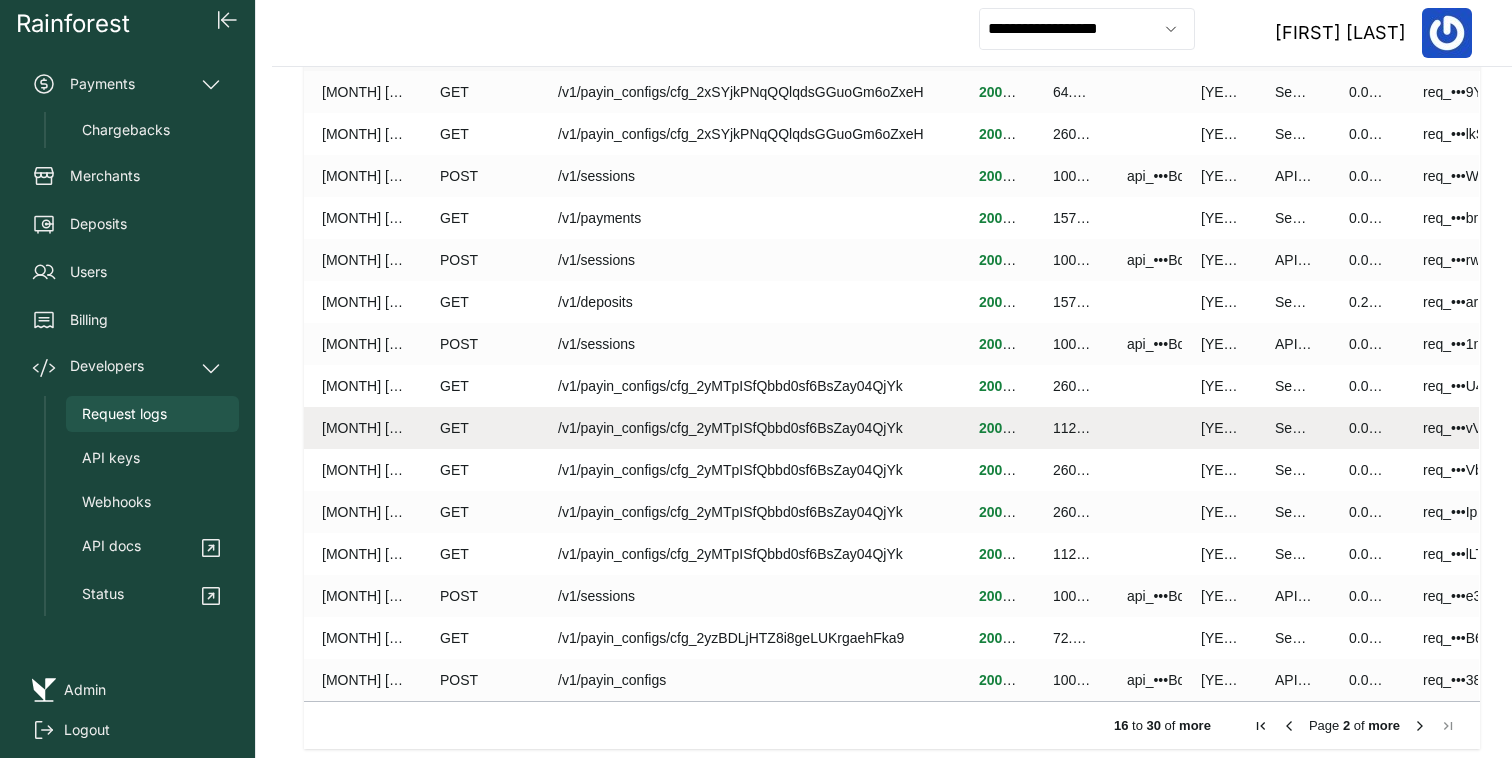 scroll, scrollTop: 156, scrollLeft: 0, axis: vertical 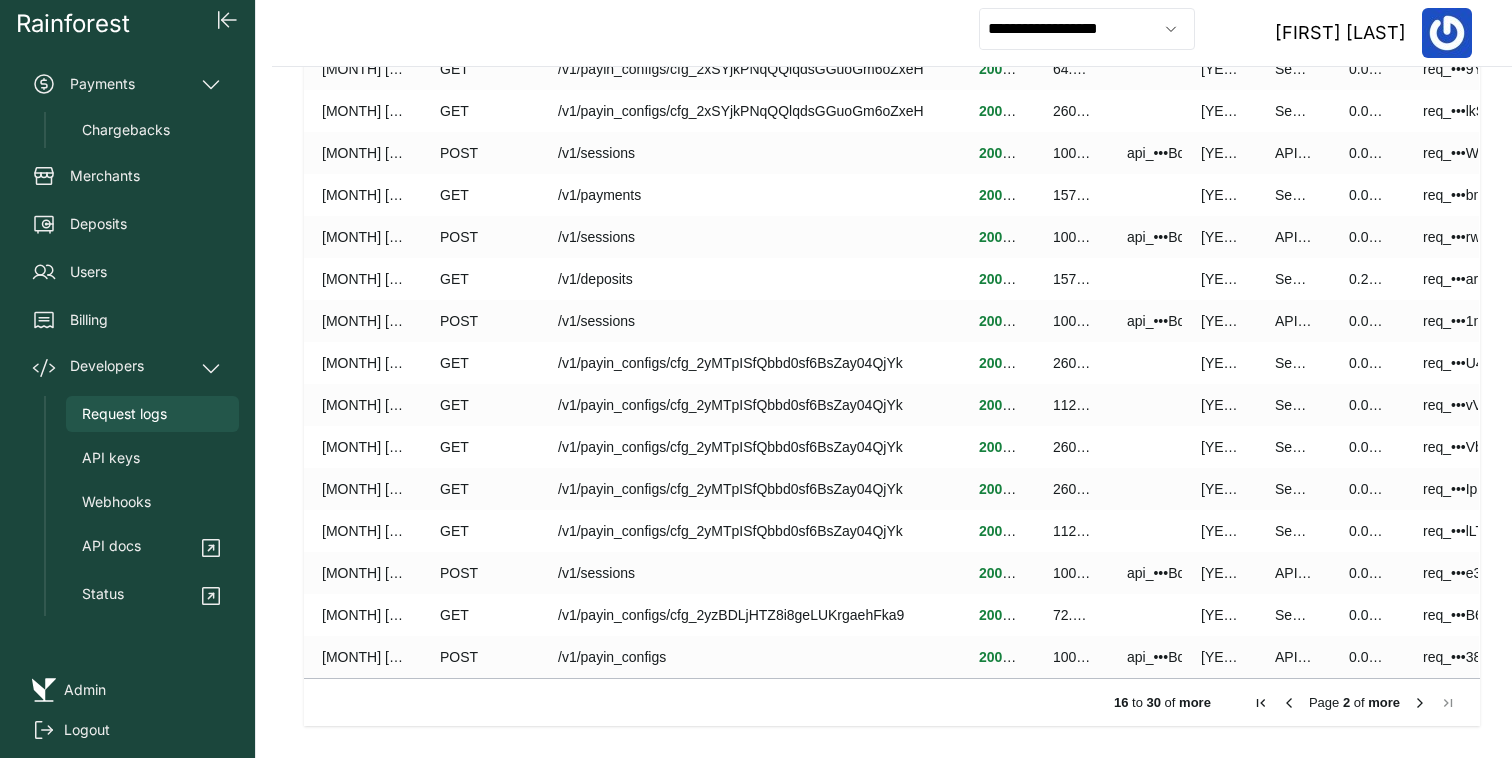click at bounding box center [1420, 703] 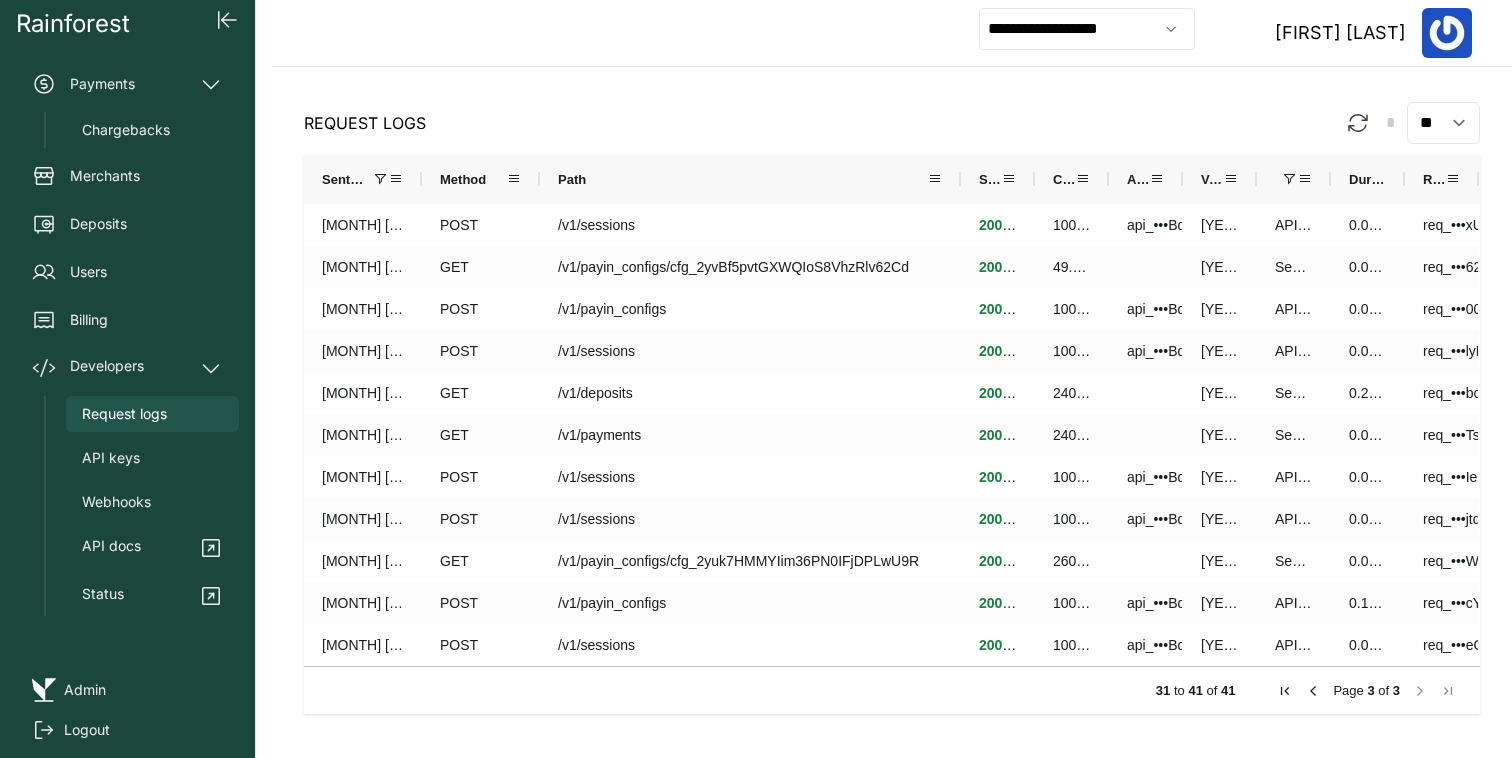 click at bounding box center [1420, 691] 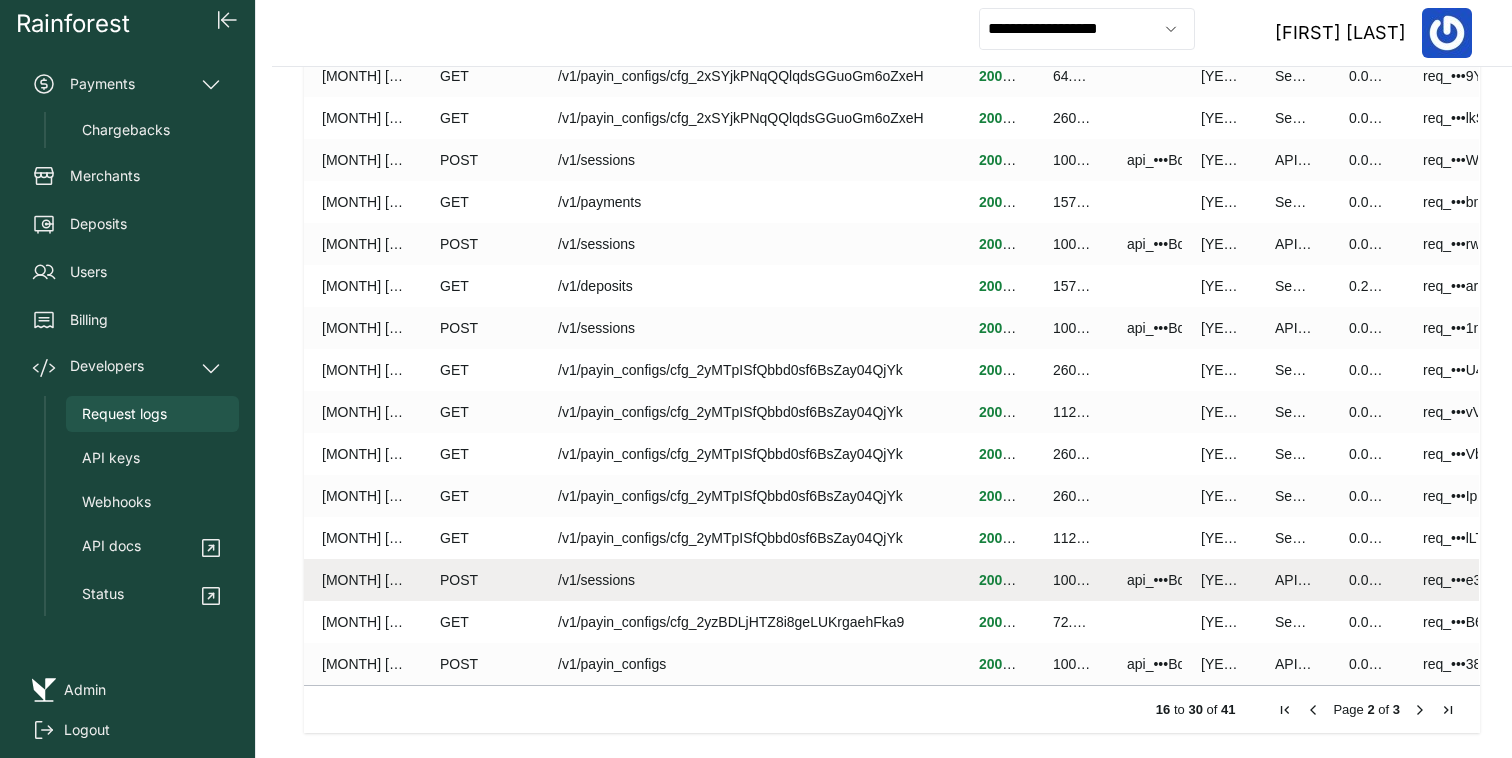 scroll, scrollTop: 156, scrollLeft: 0, axis: vertical 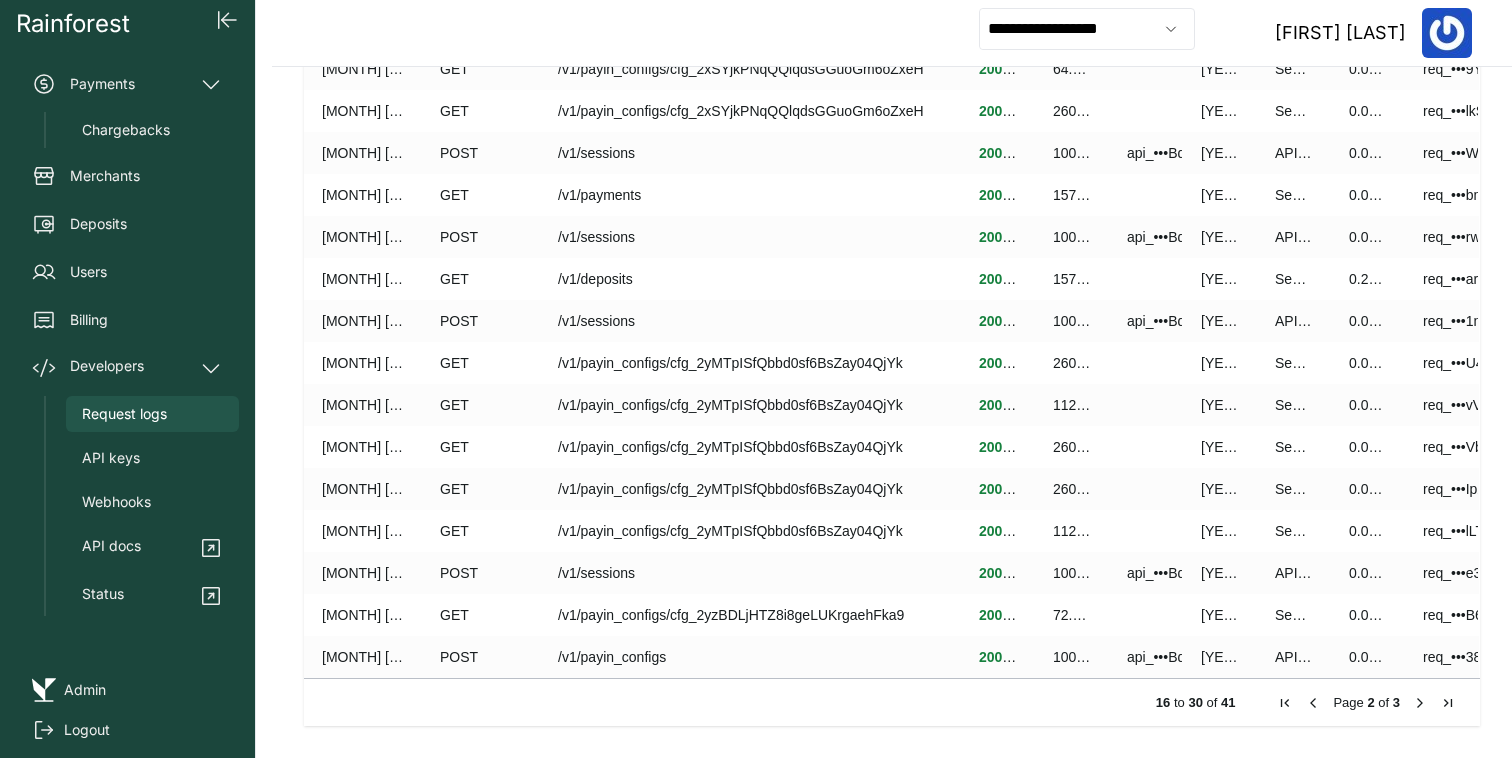 click at bounding box center (1313, 703) 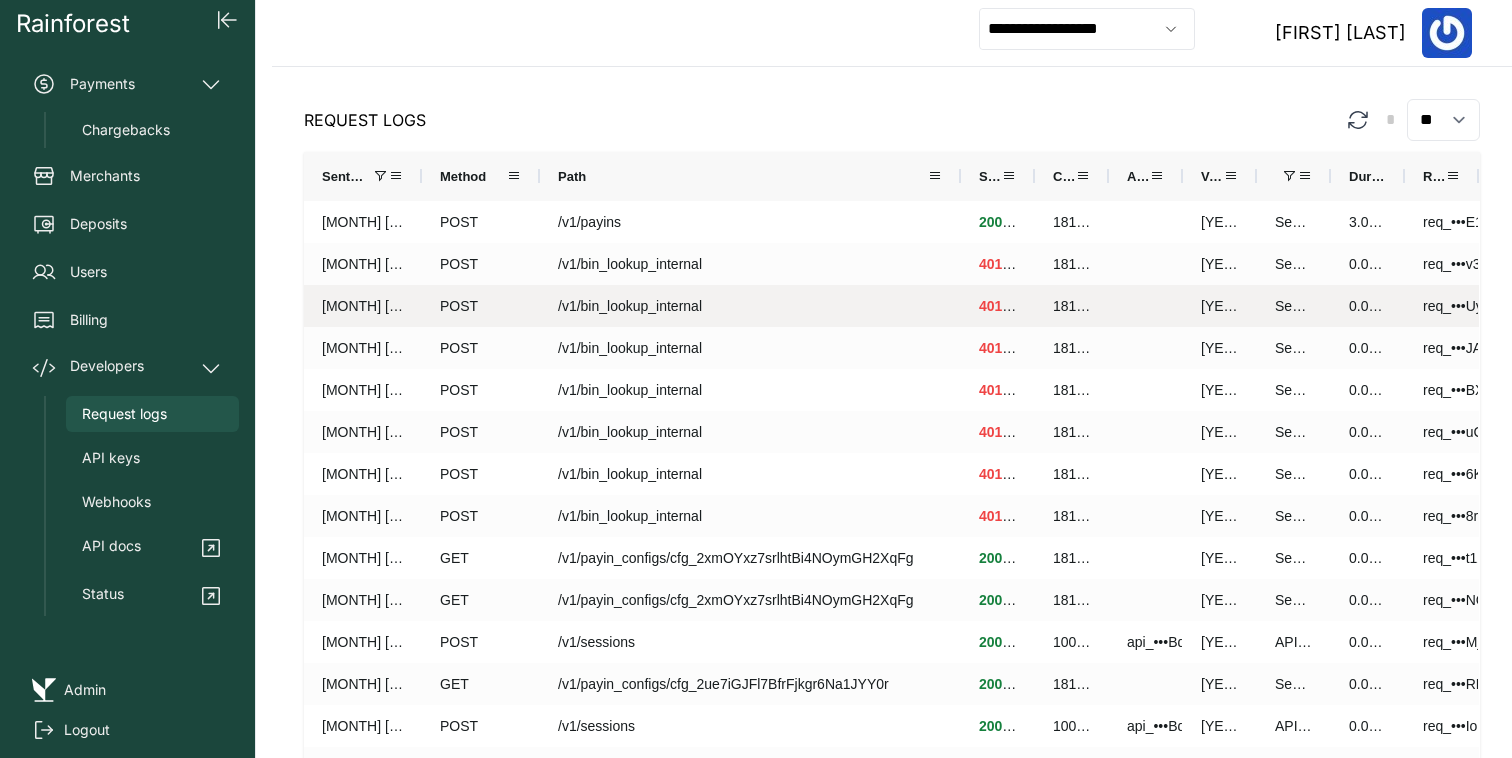 scroll, scrollTop: 0, scrollLeft: 0, axis: both 